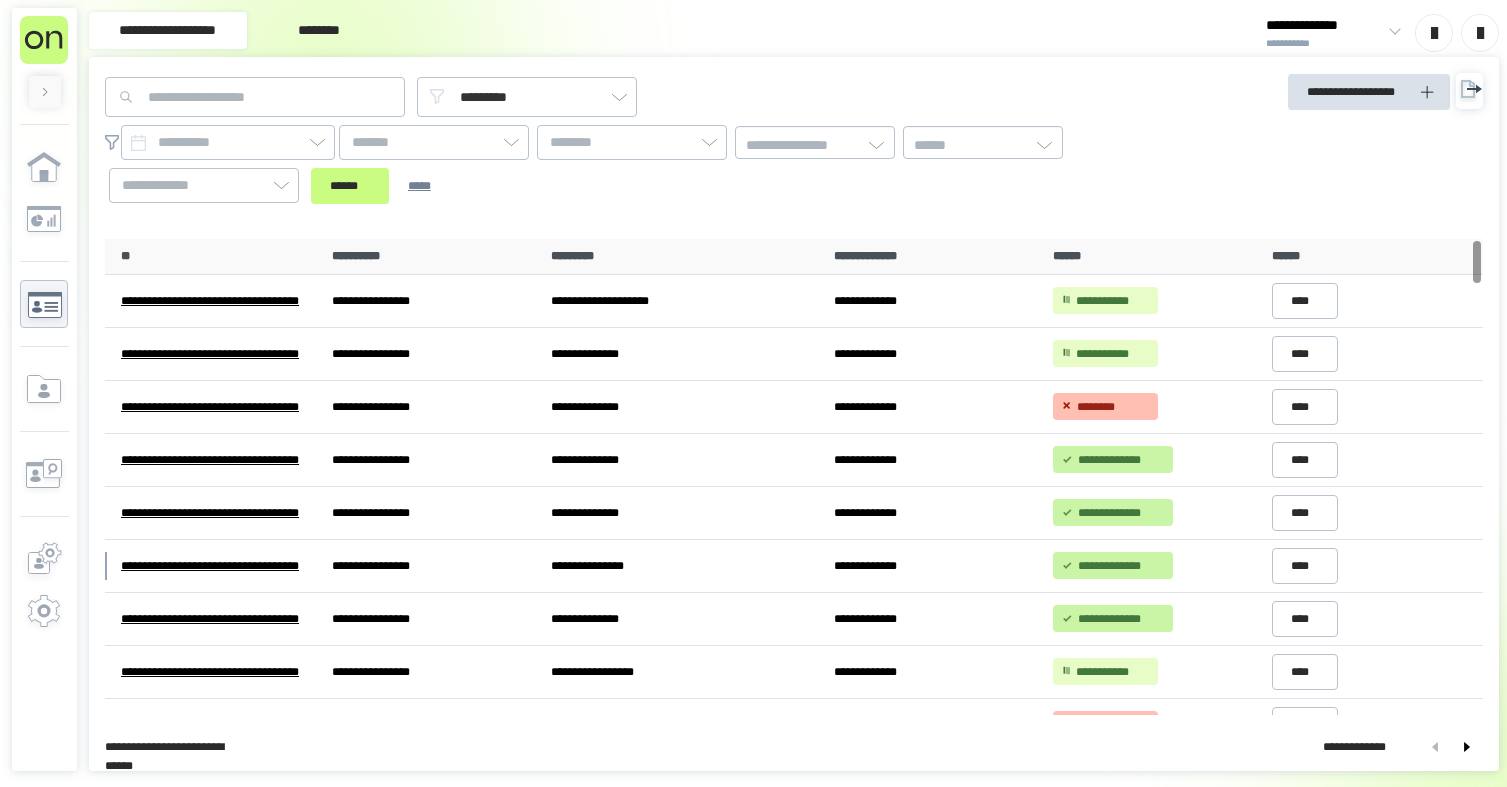 scroll, scrollTop: 0, scrollLeft: 0, axis: both 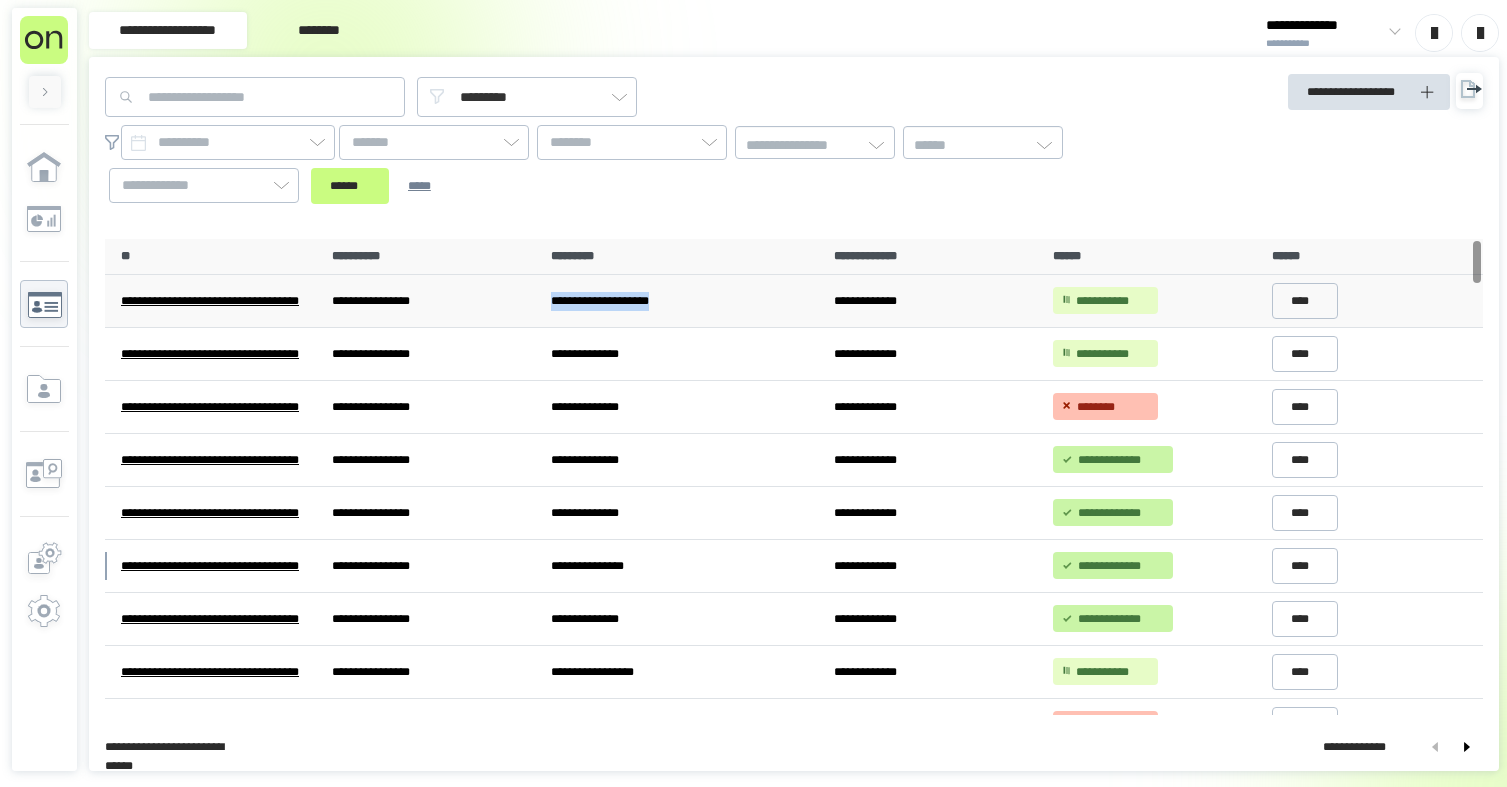 drag, startPoint x: 737, startPoint y: 297, endPoint x: 583, endPoint y: 301, distance: 154.05194 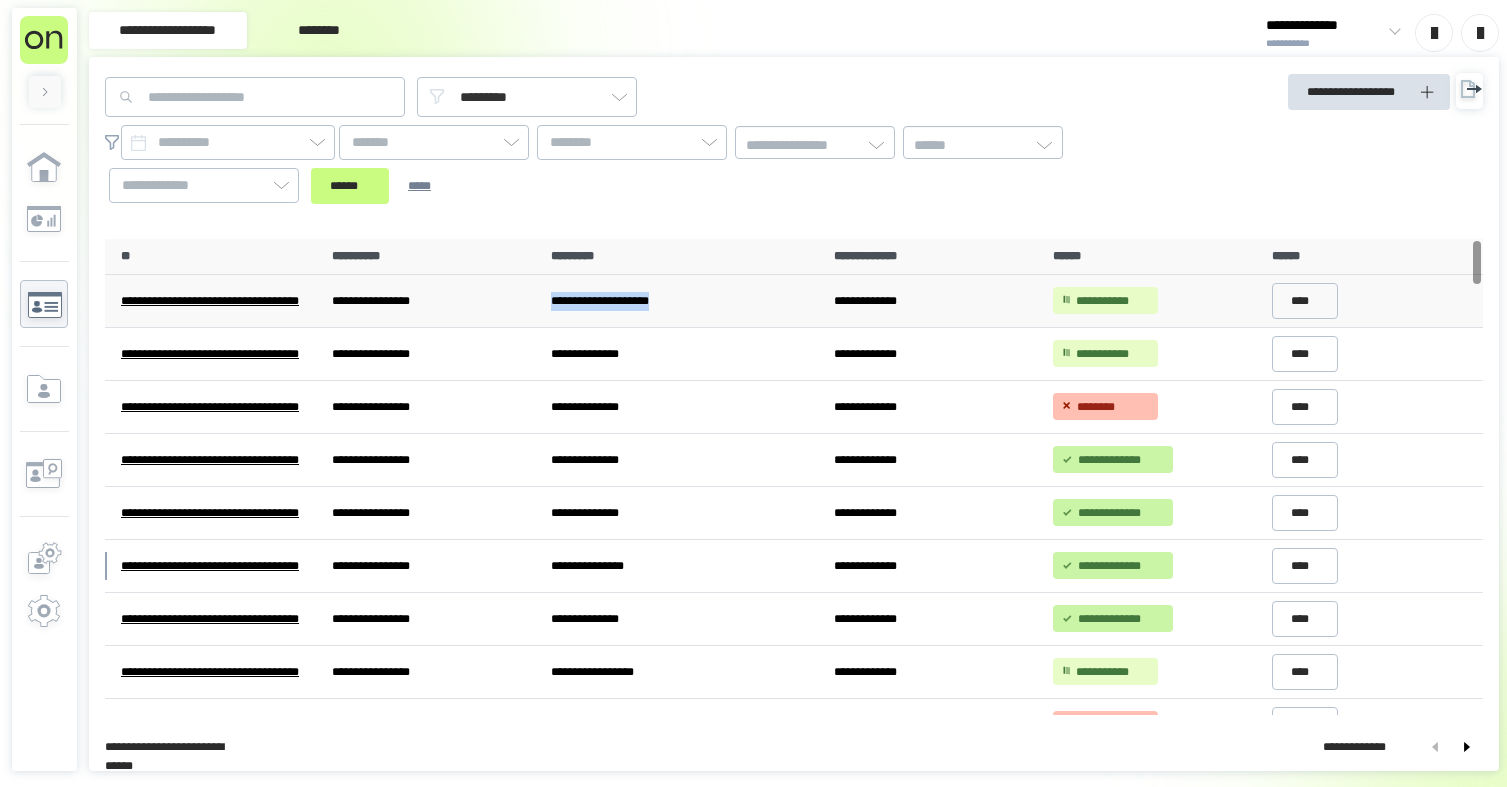 copy on "**********" 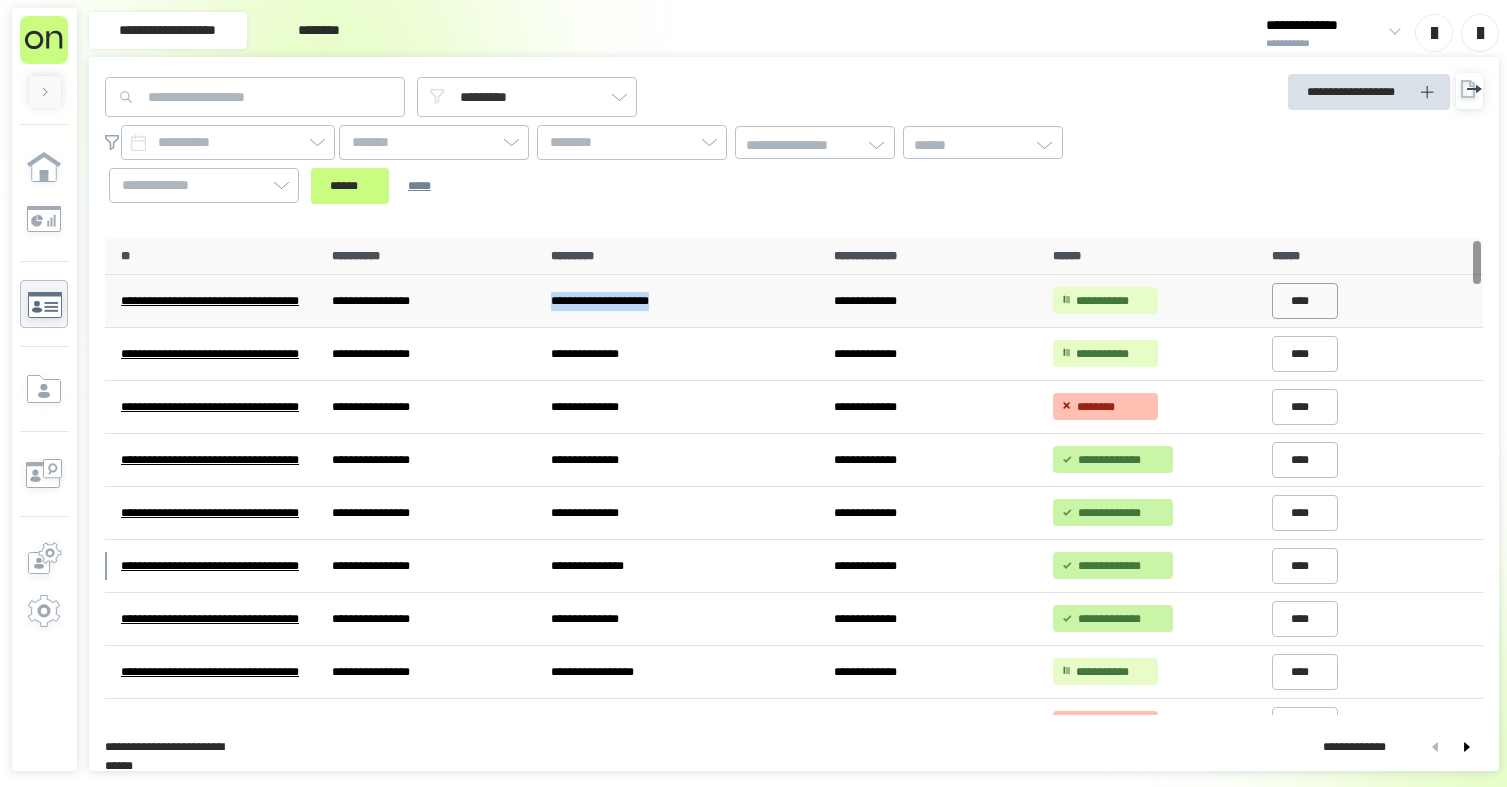 click on "****" at bounding box center [1305, 301] 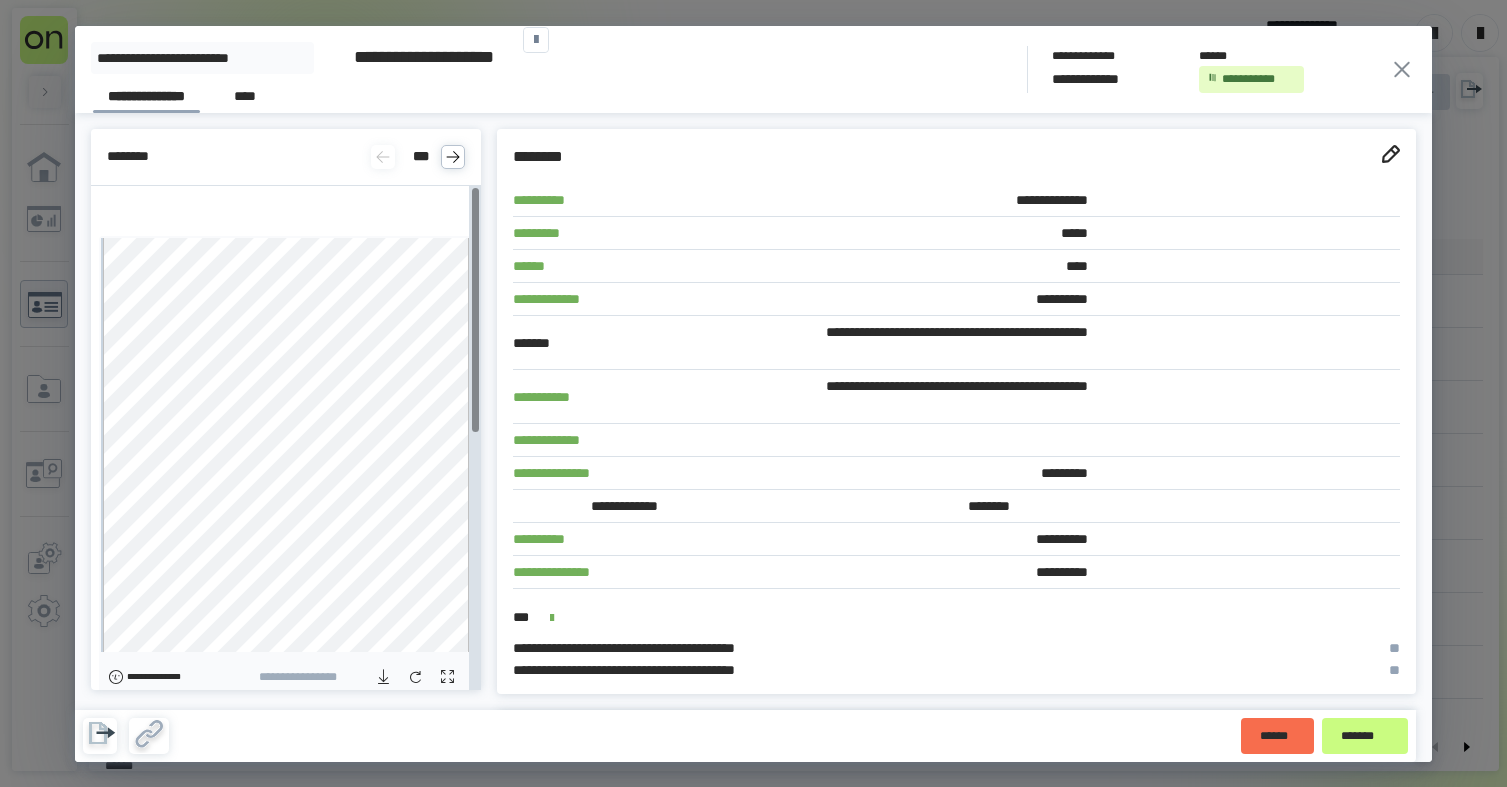 scroll, scrollTop: 530, scrollLeft: 0, axis: vertical 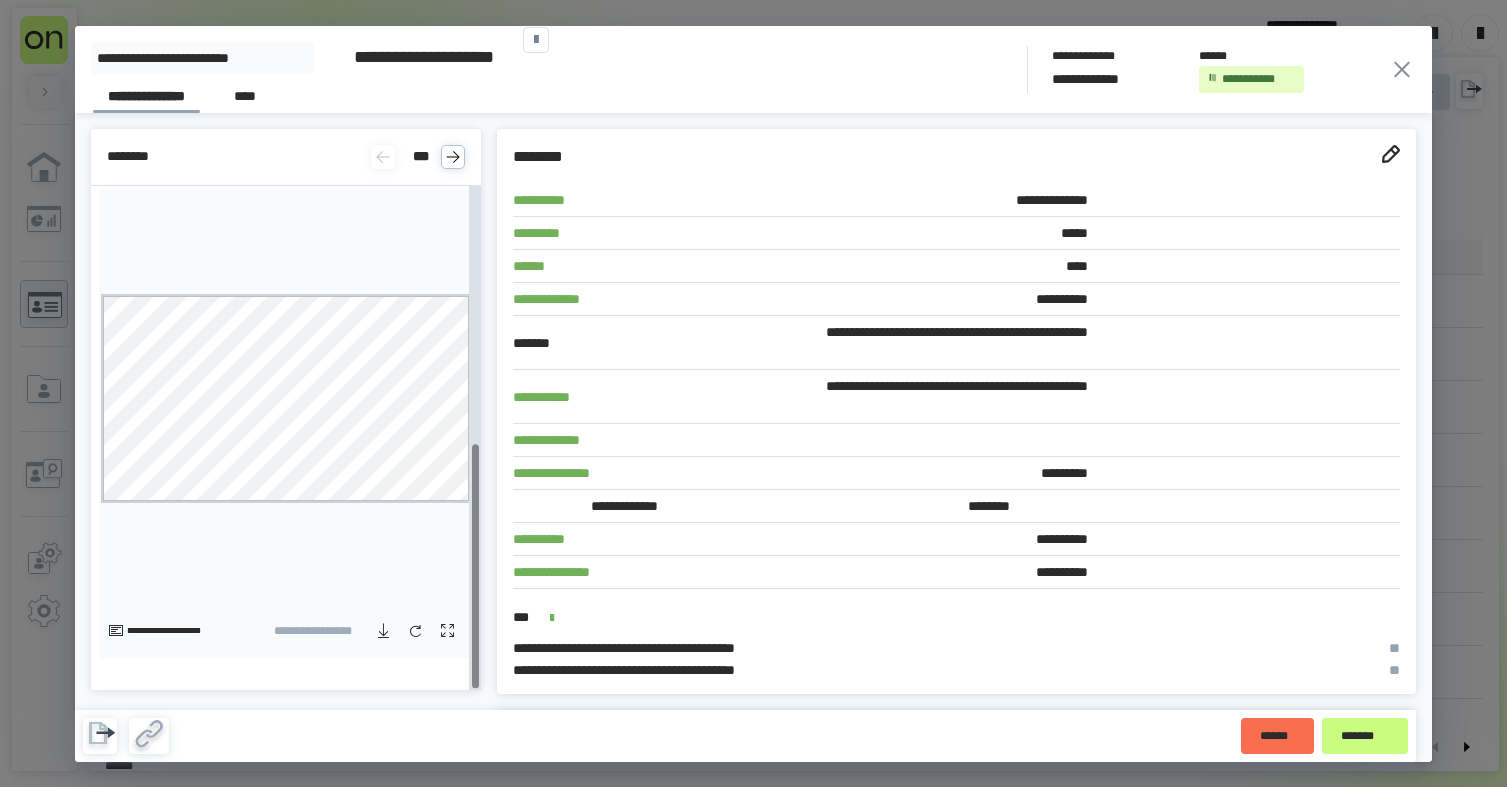 click 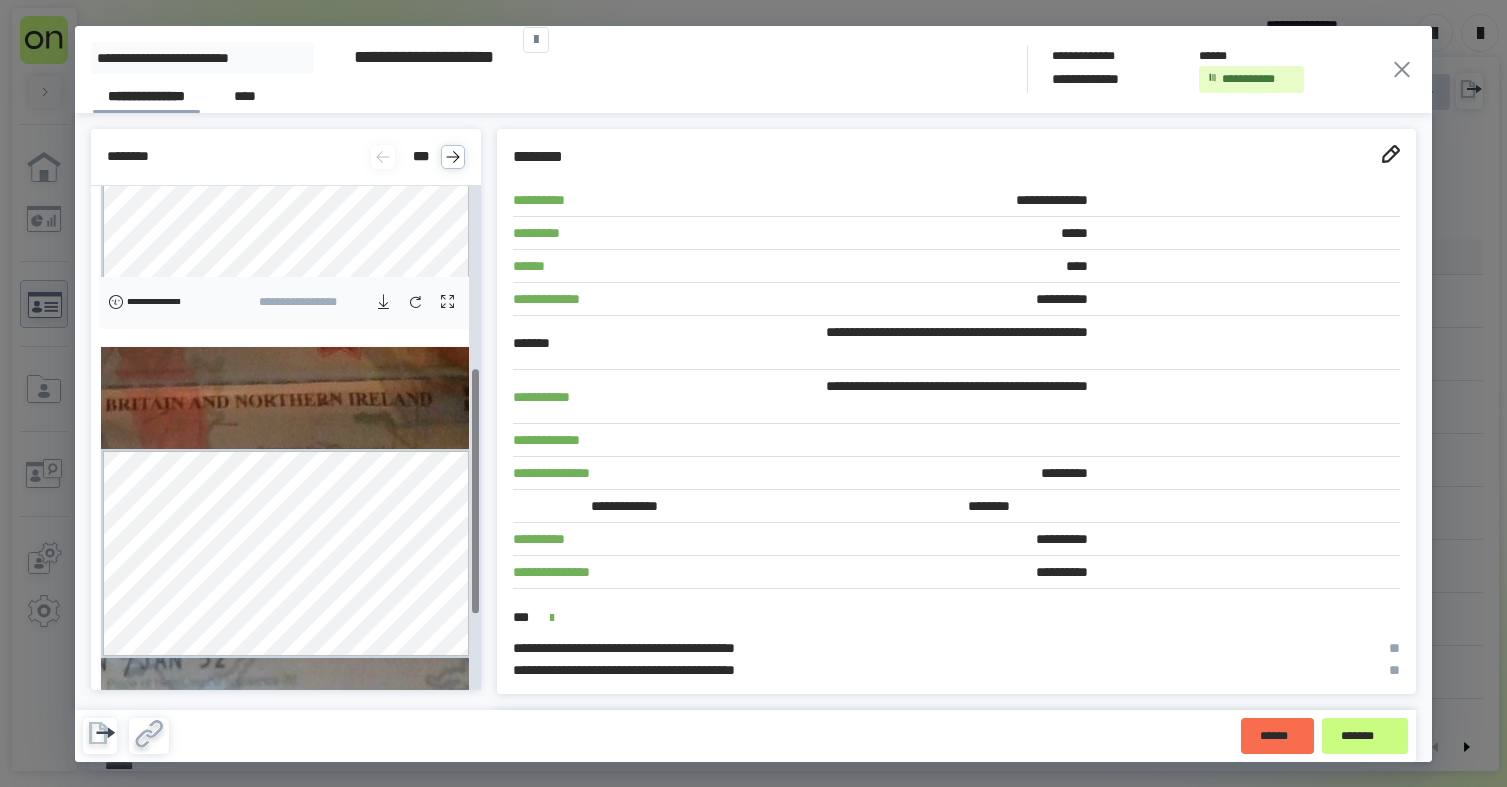 scroll, scrollTop: 410, scrollLeft: 0, axis: vertical 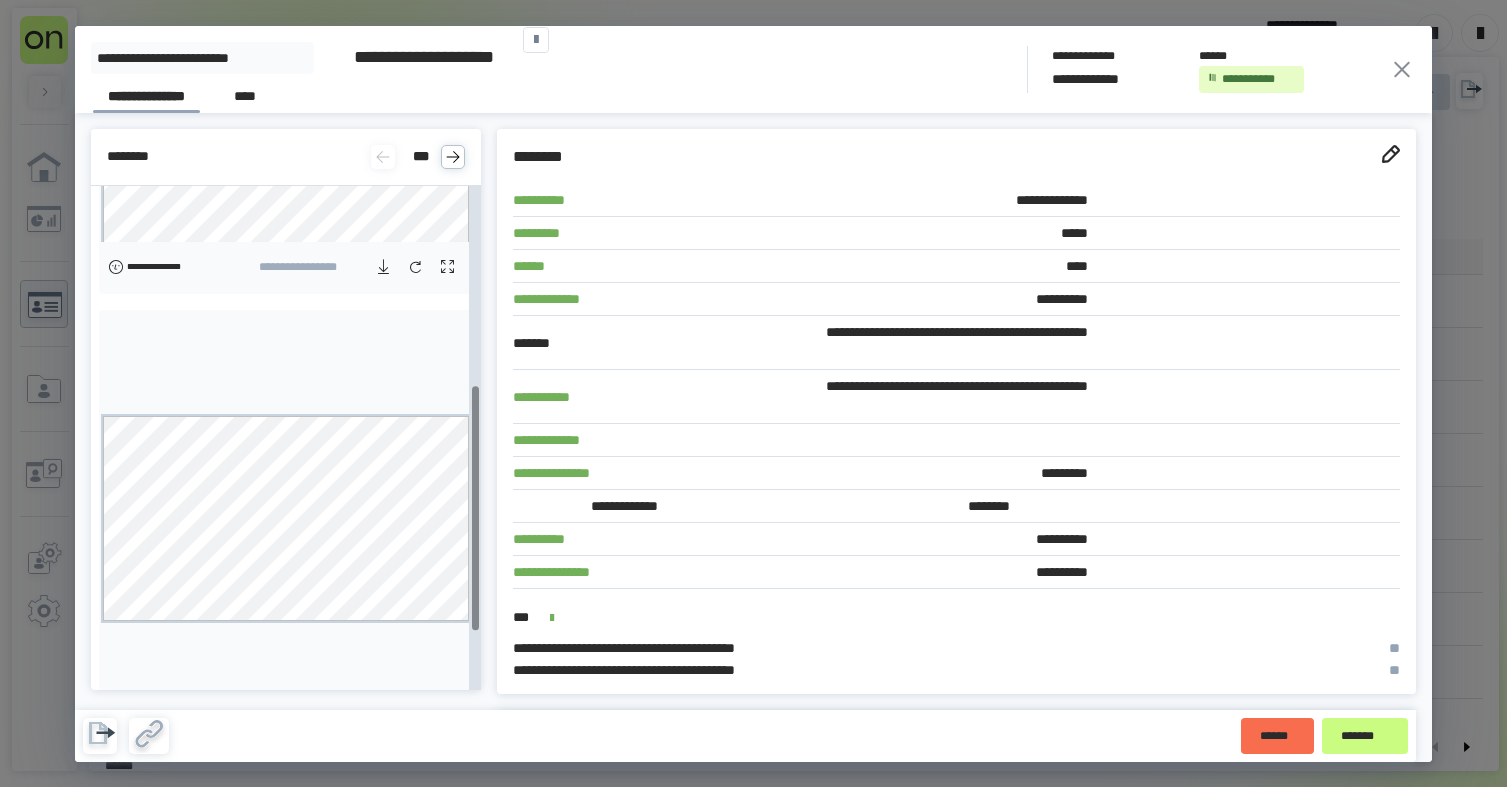 click 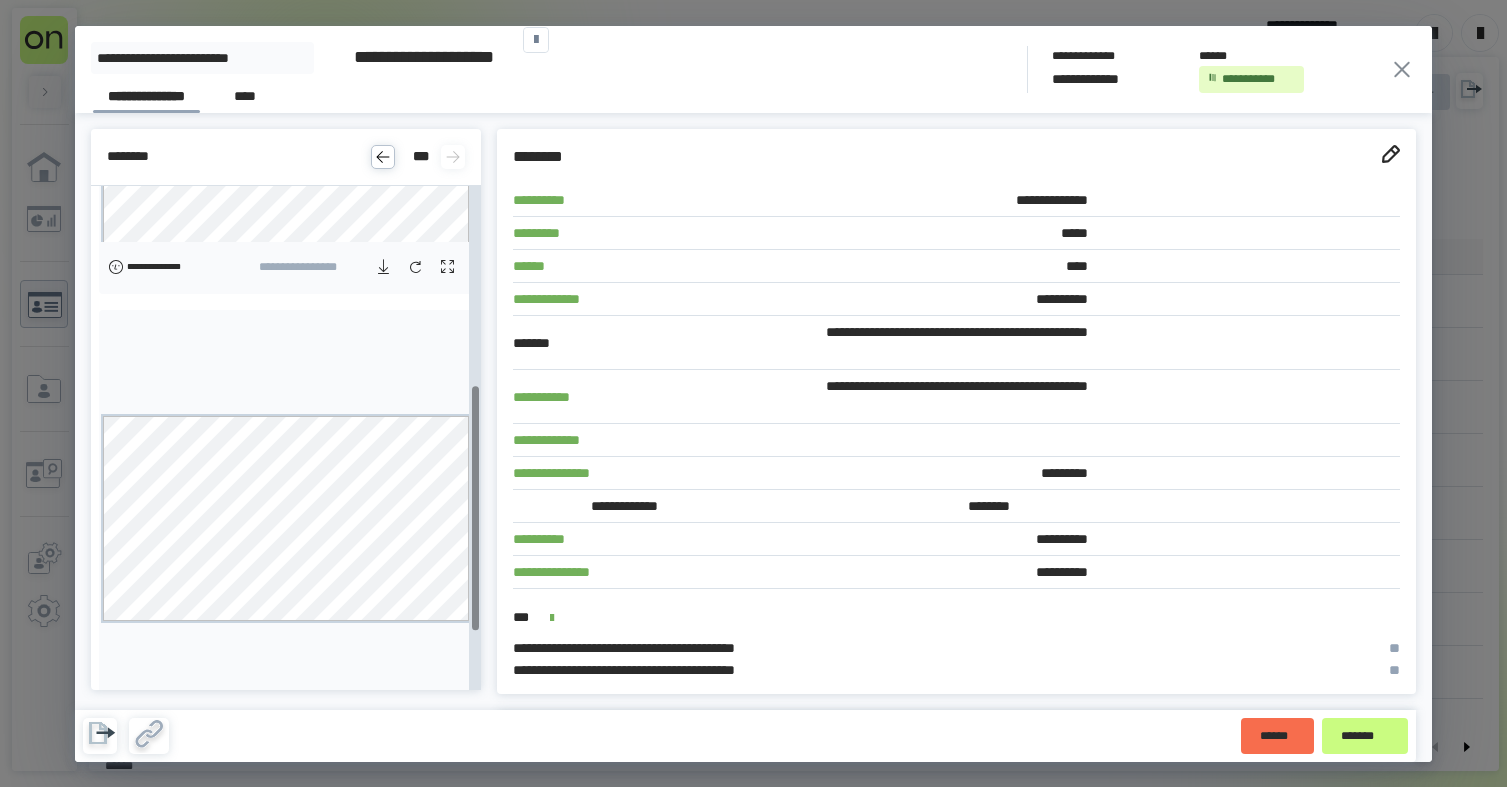 scroll, scrollTop: 530, scrollLeft: 0, axis: vertical 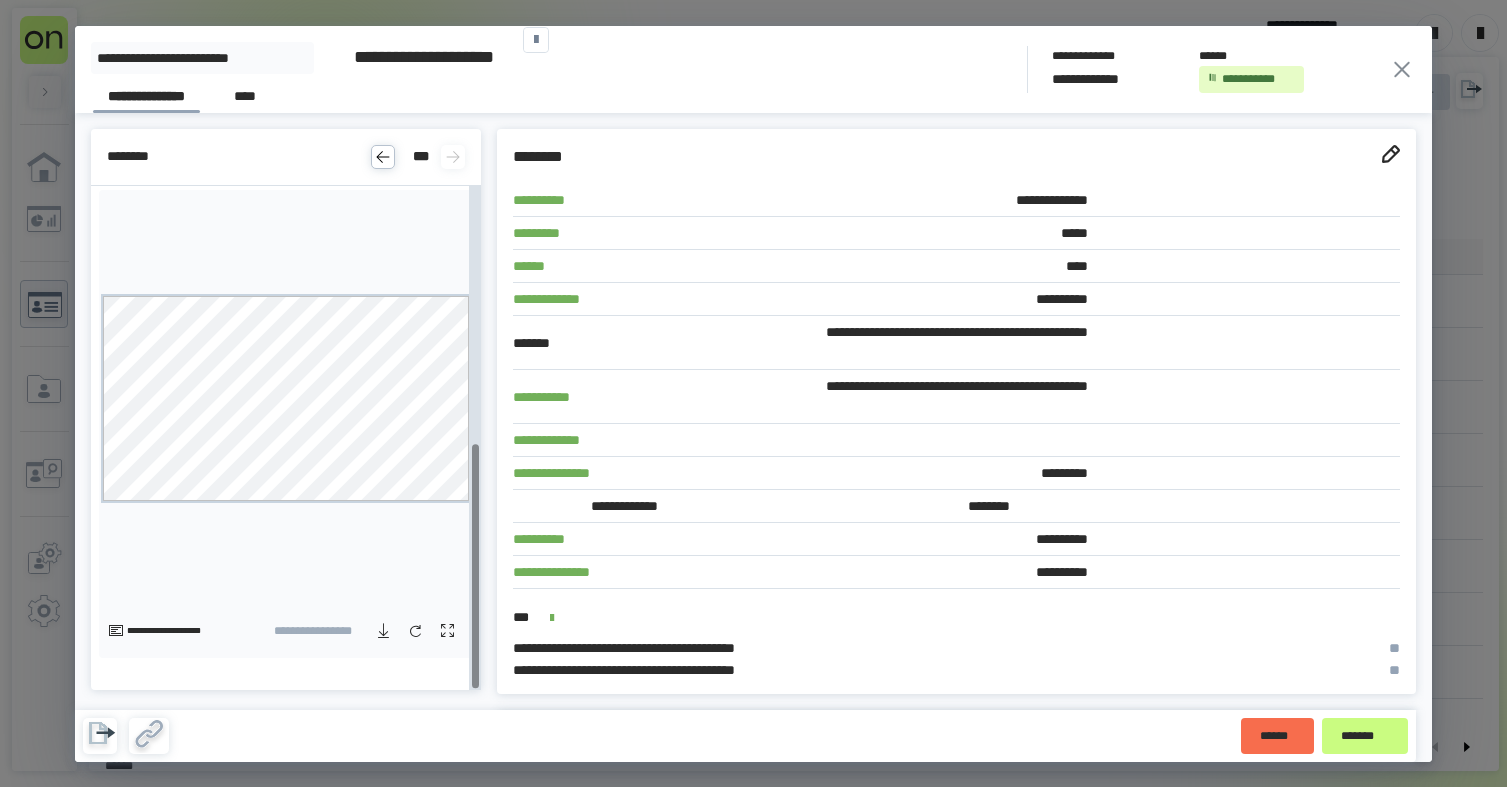 click 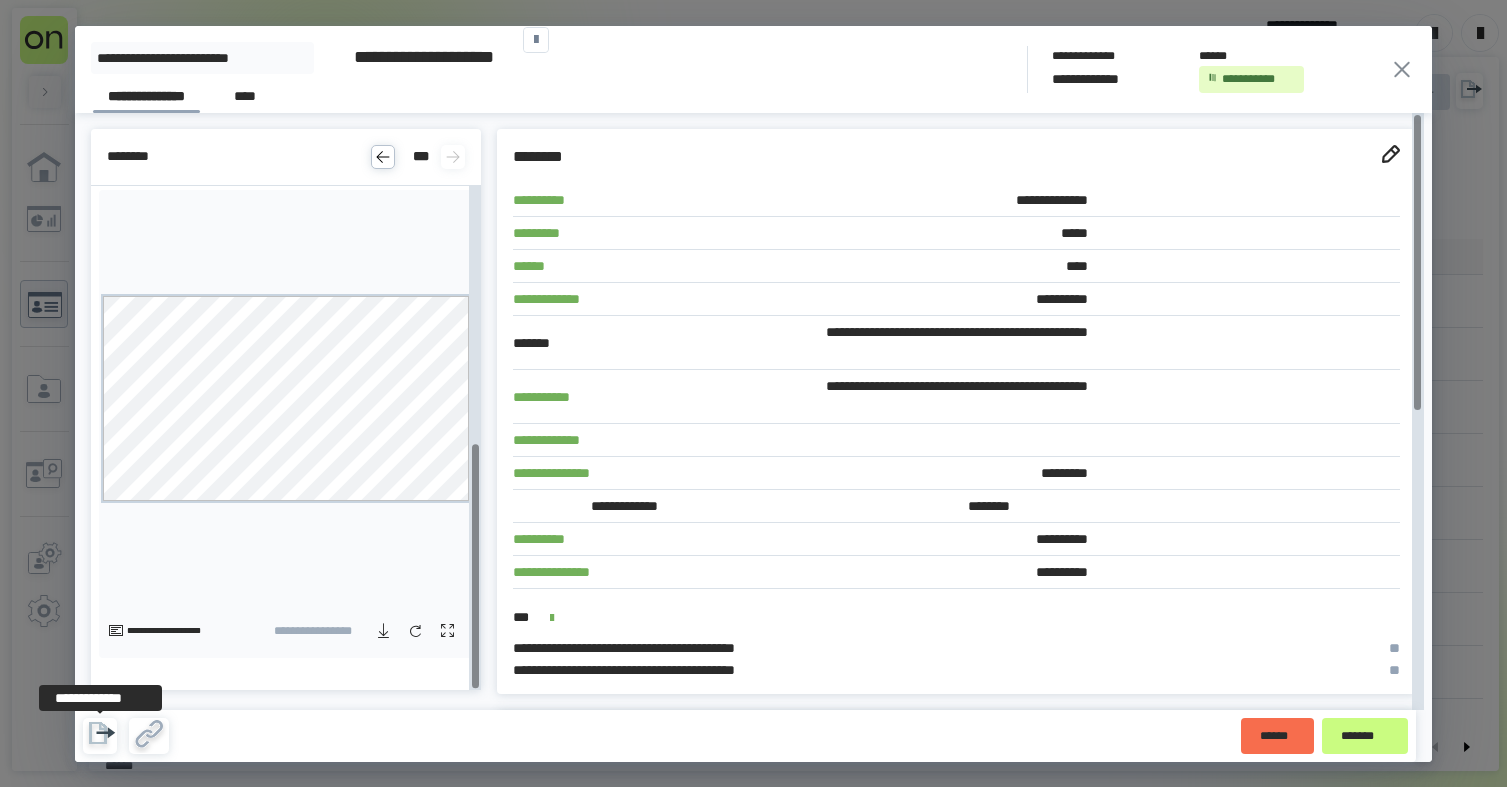 click 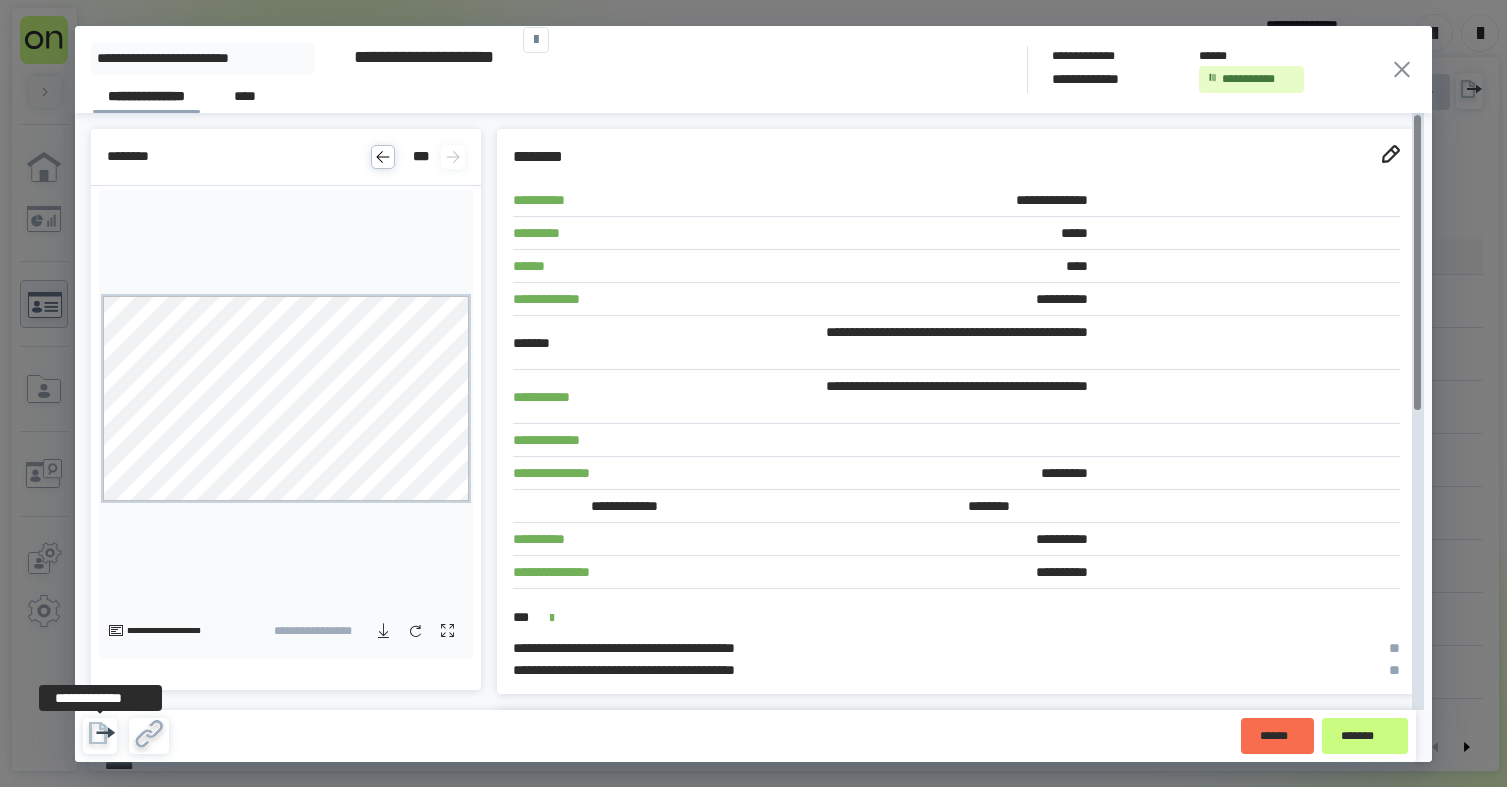 click 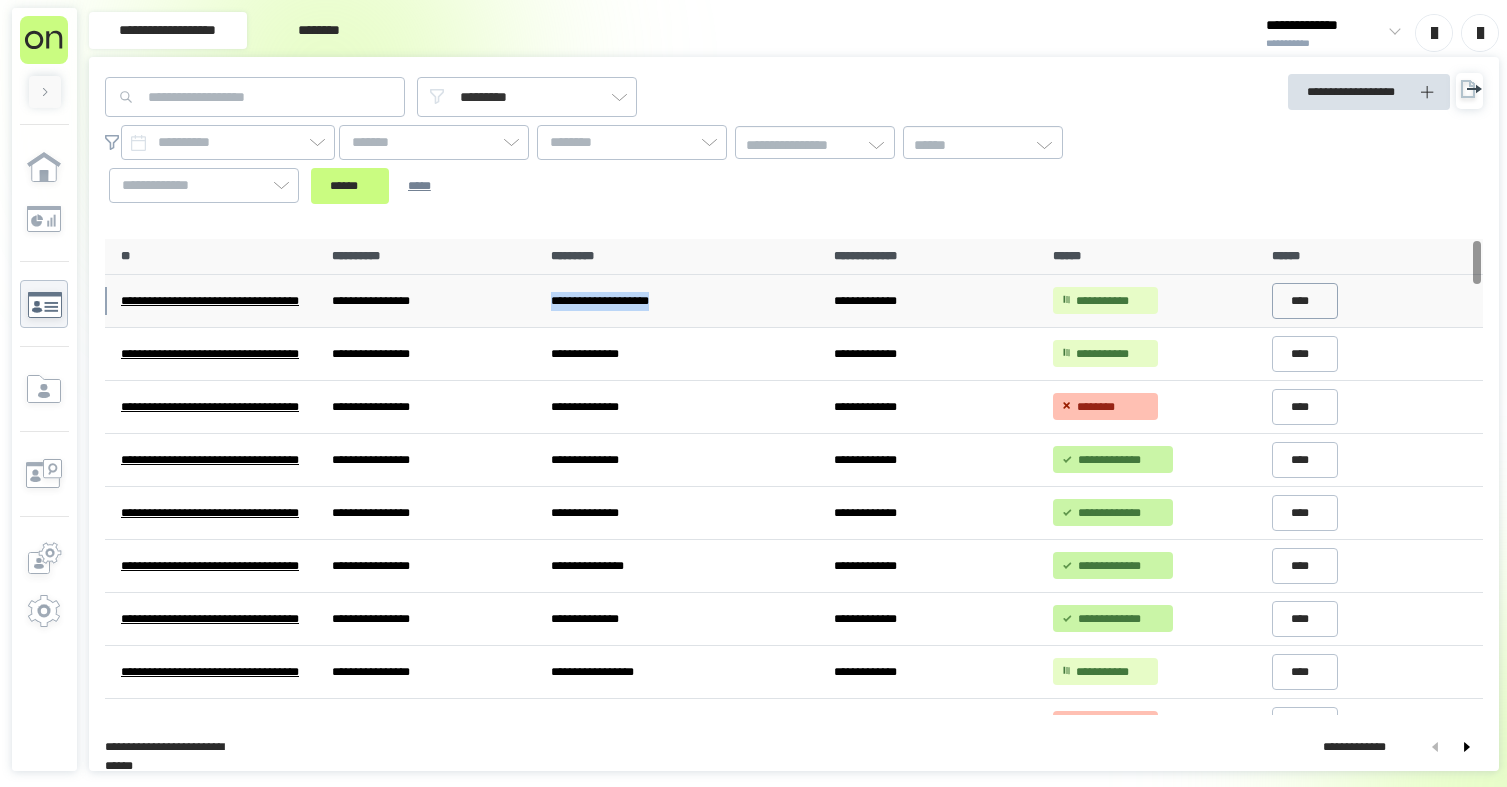 click on "****" at bounding box center [1305, 301] 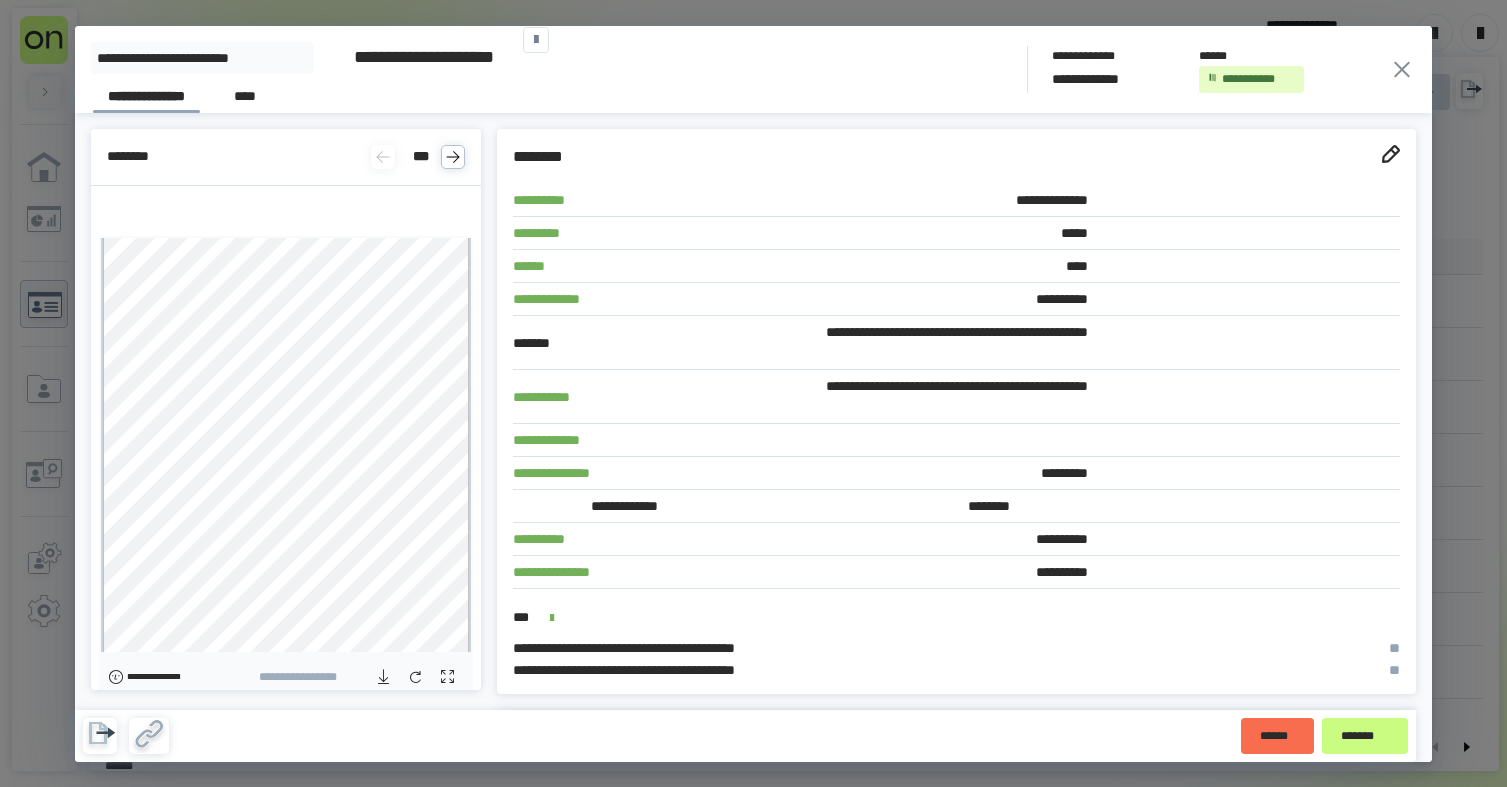 click 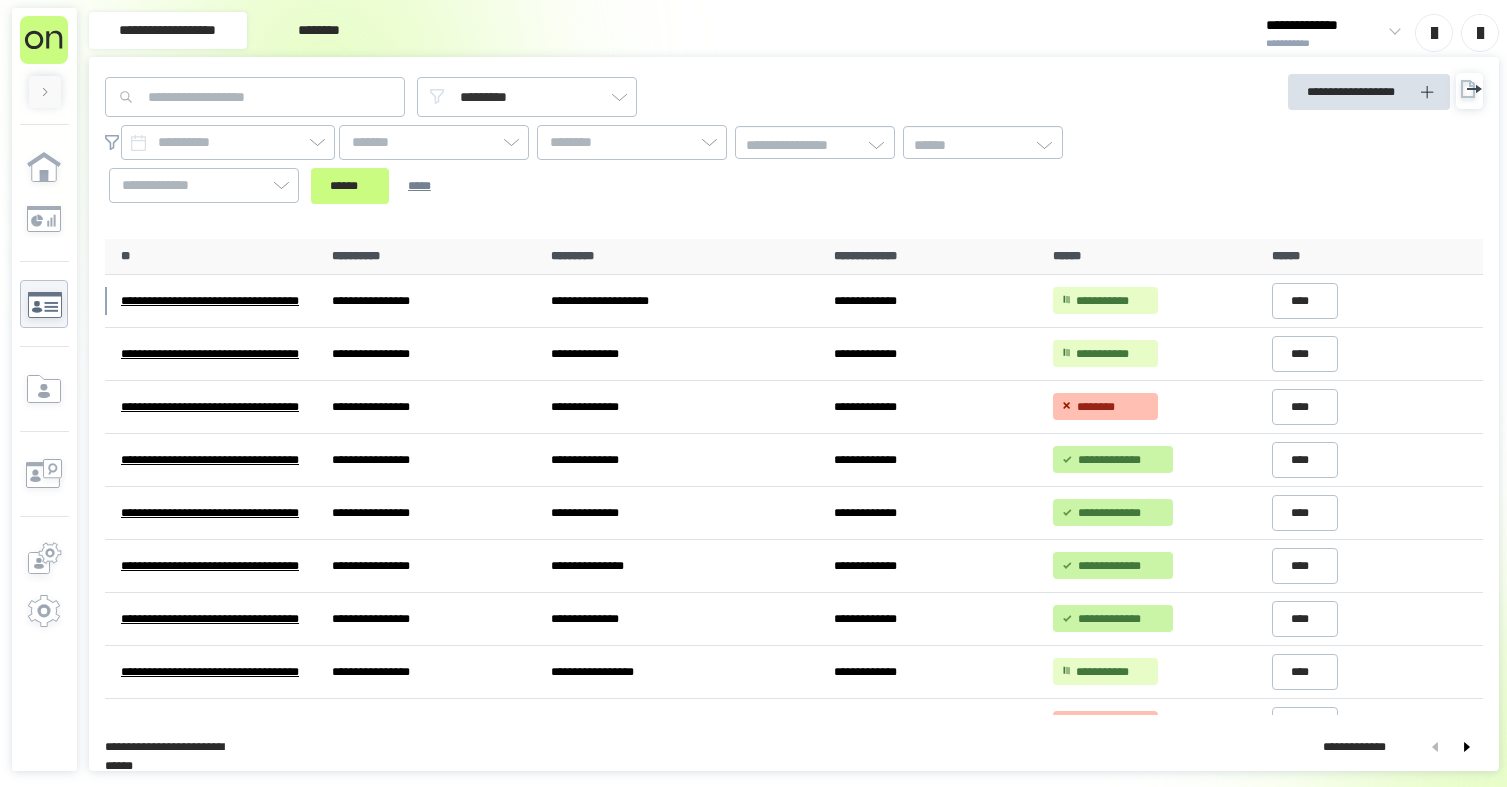 scroll, scrollTop: 0, scrollLeft: 0, axis: both 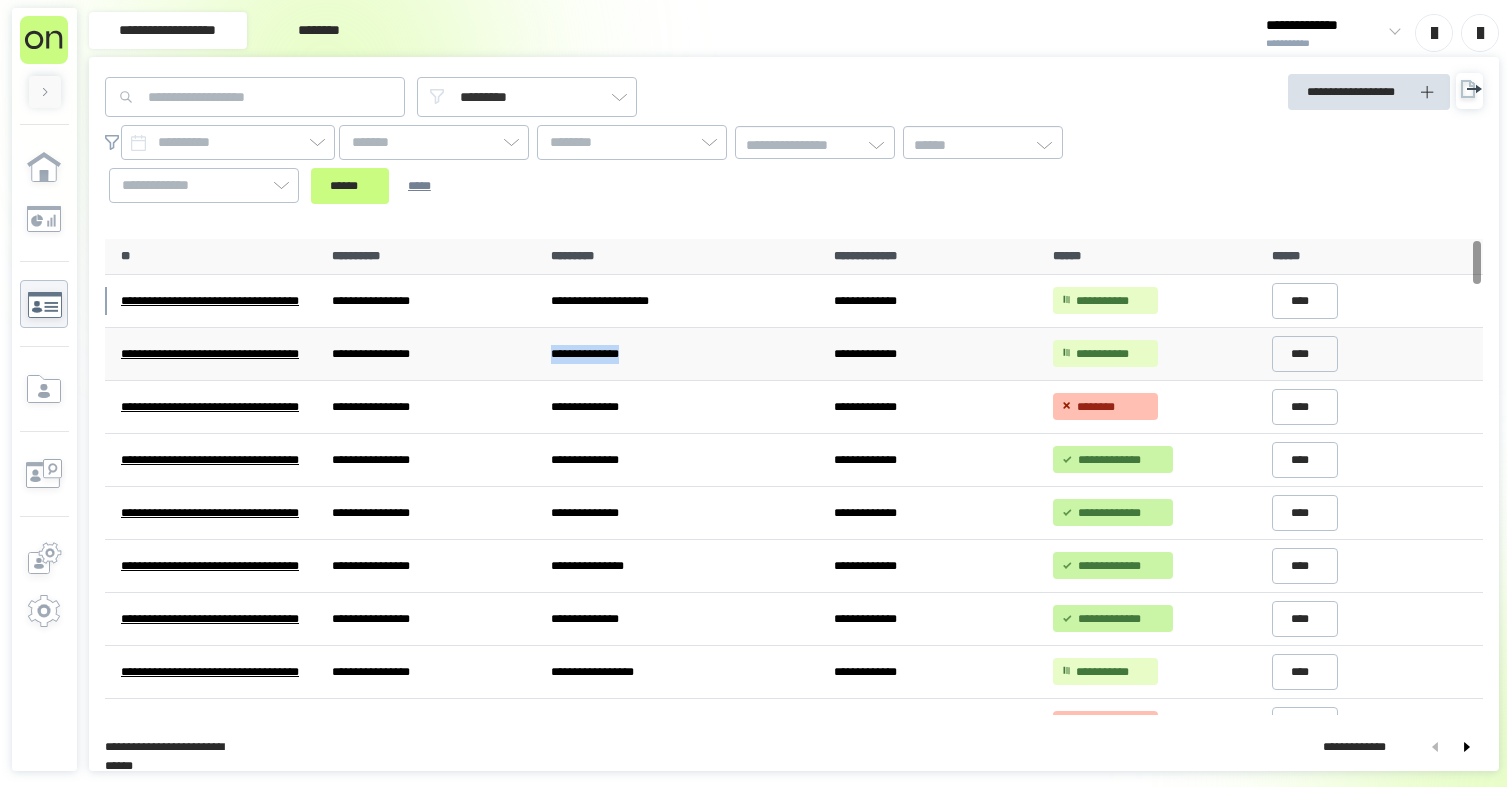 drag, startPoint x: 632, startPoint y: 352, endPoint x: 550, endPoint y: 355, distance: 82.05486 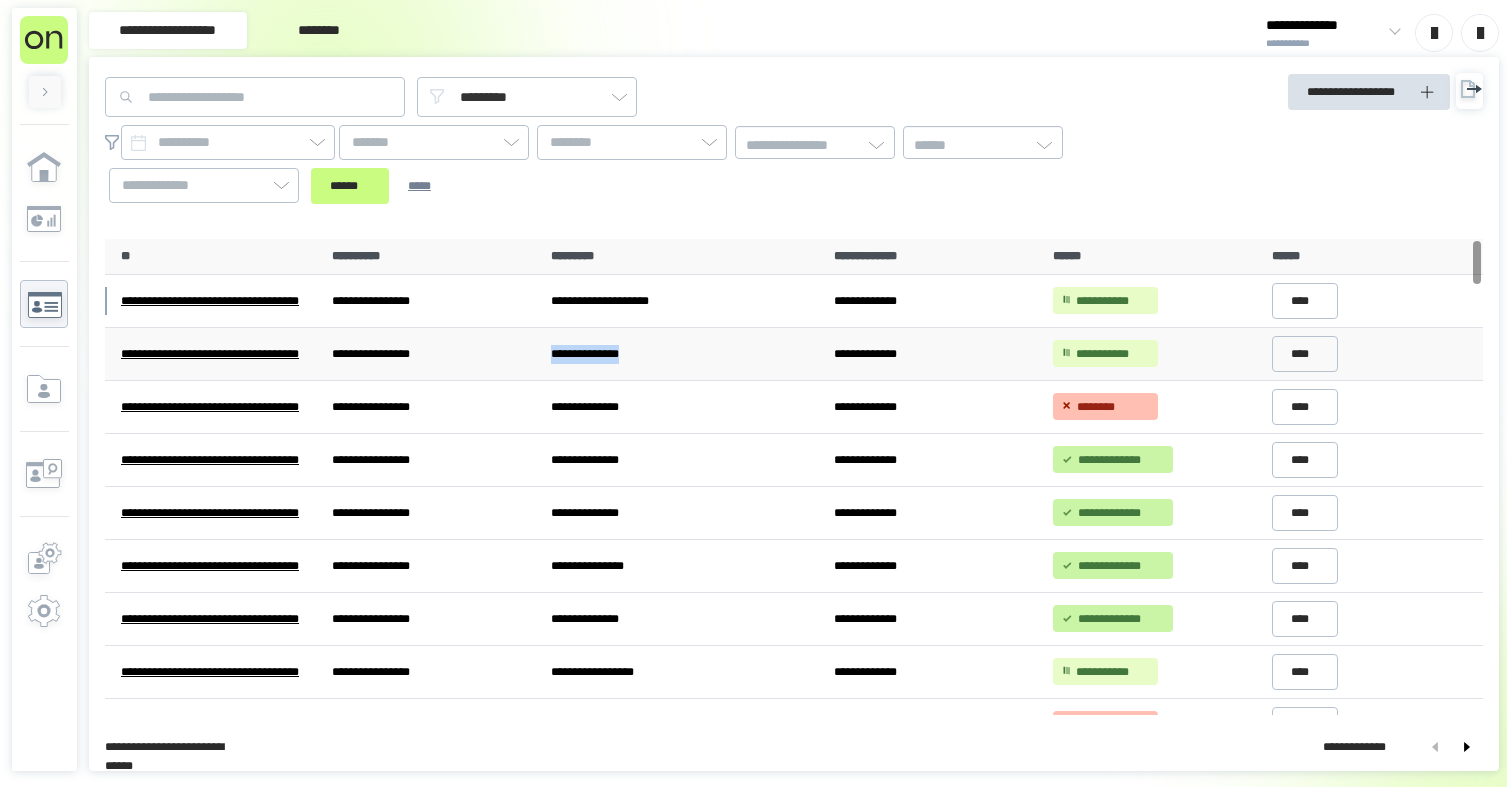 copy on "**********" 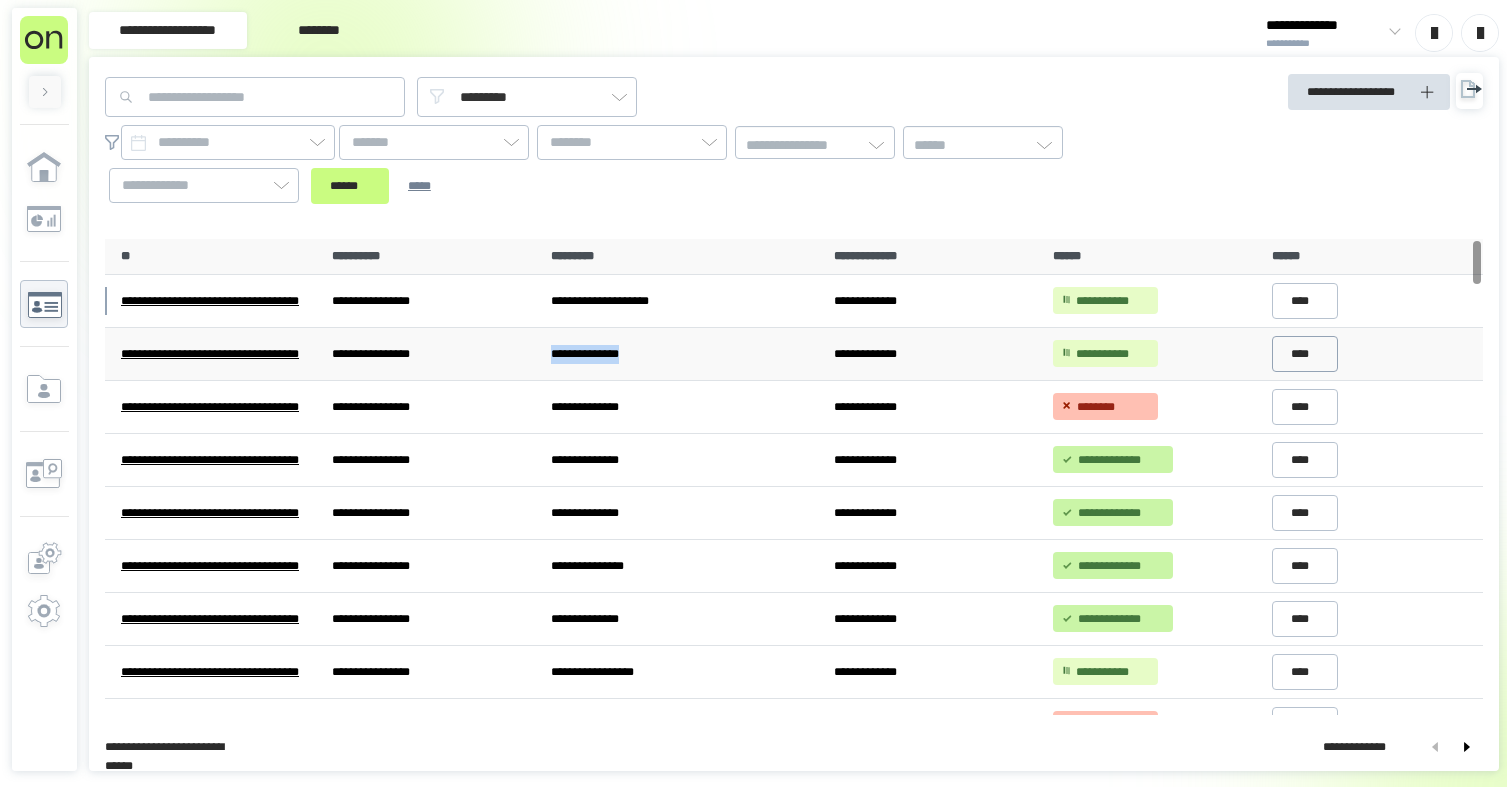 click on "****" at bounding box center [1305, 354] 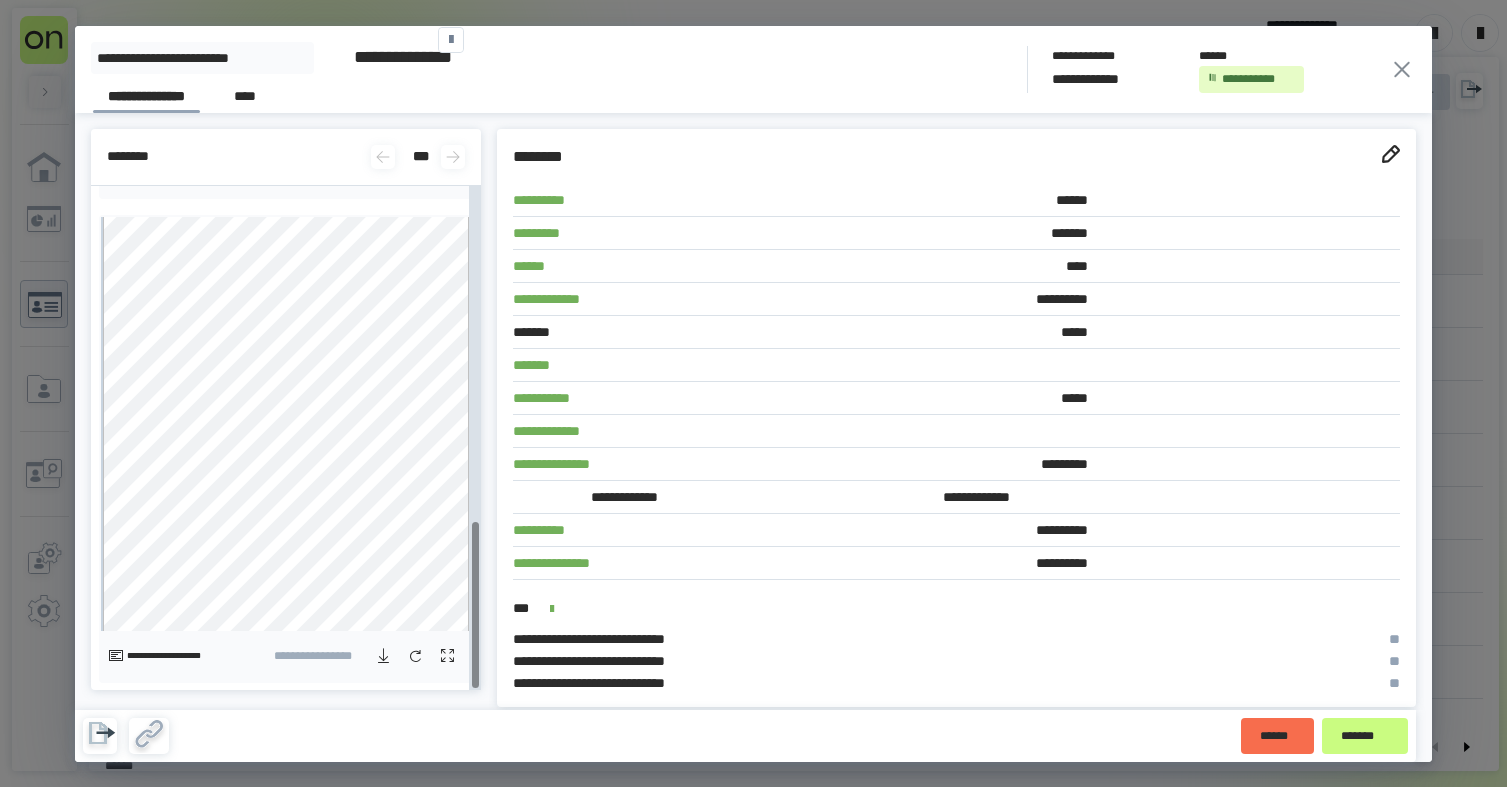 scroll, scrollTop: 1014, scrollLeft: 0, axis: vertical 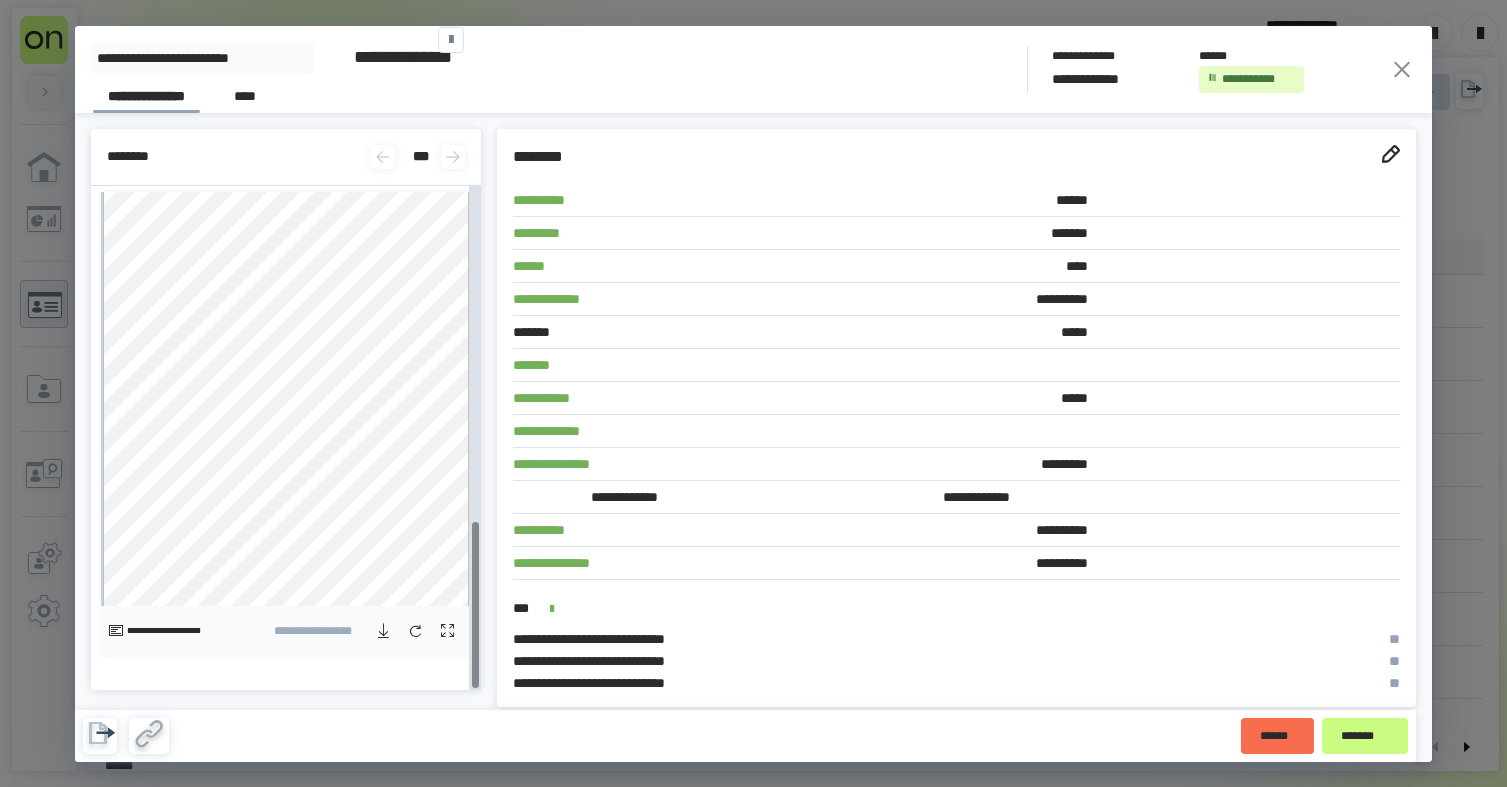 click 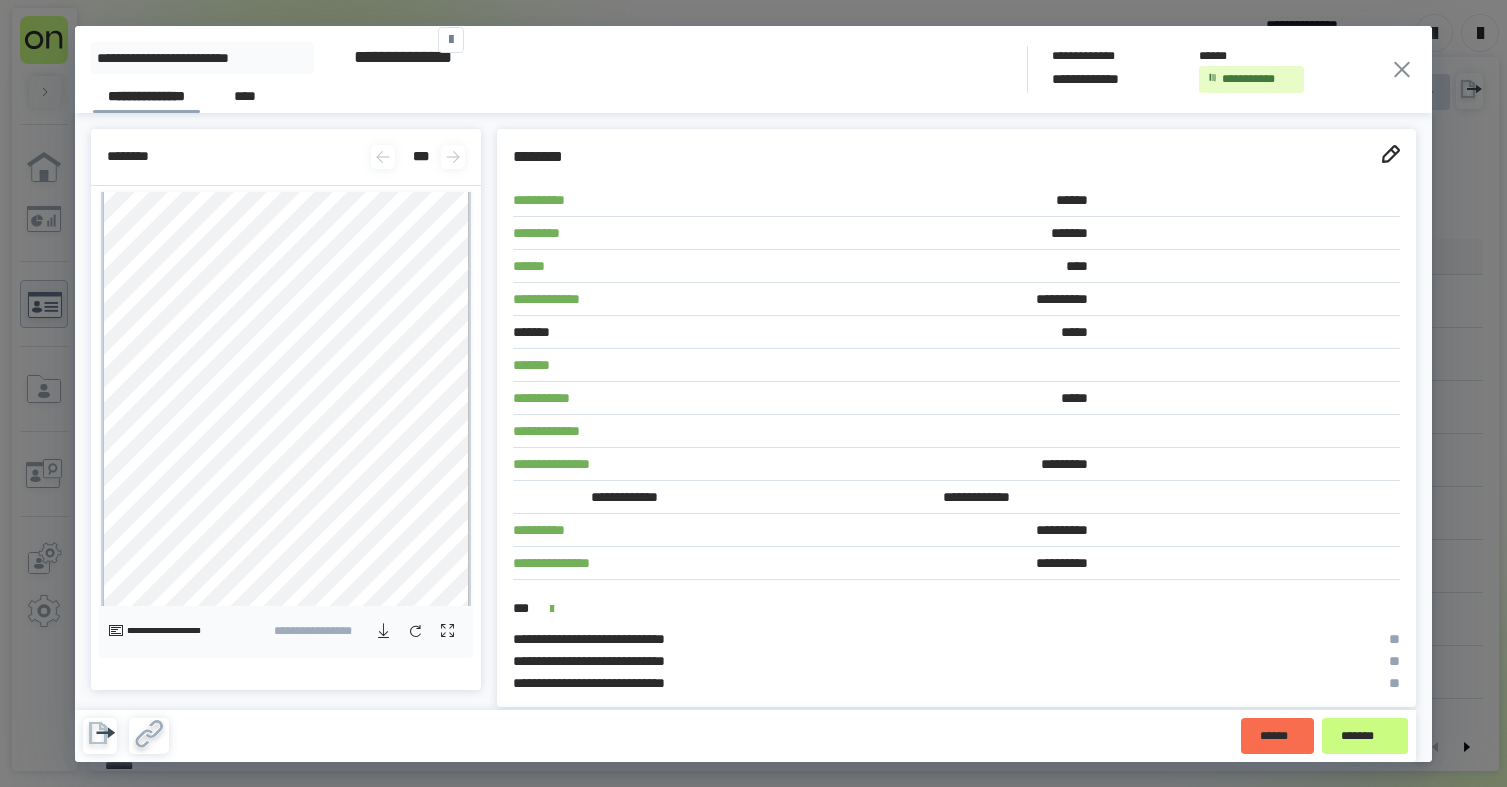 click 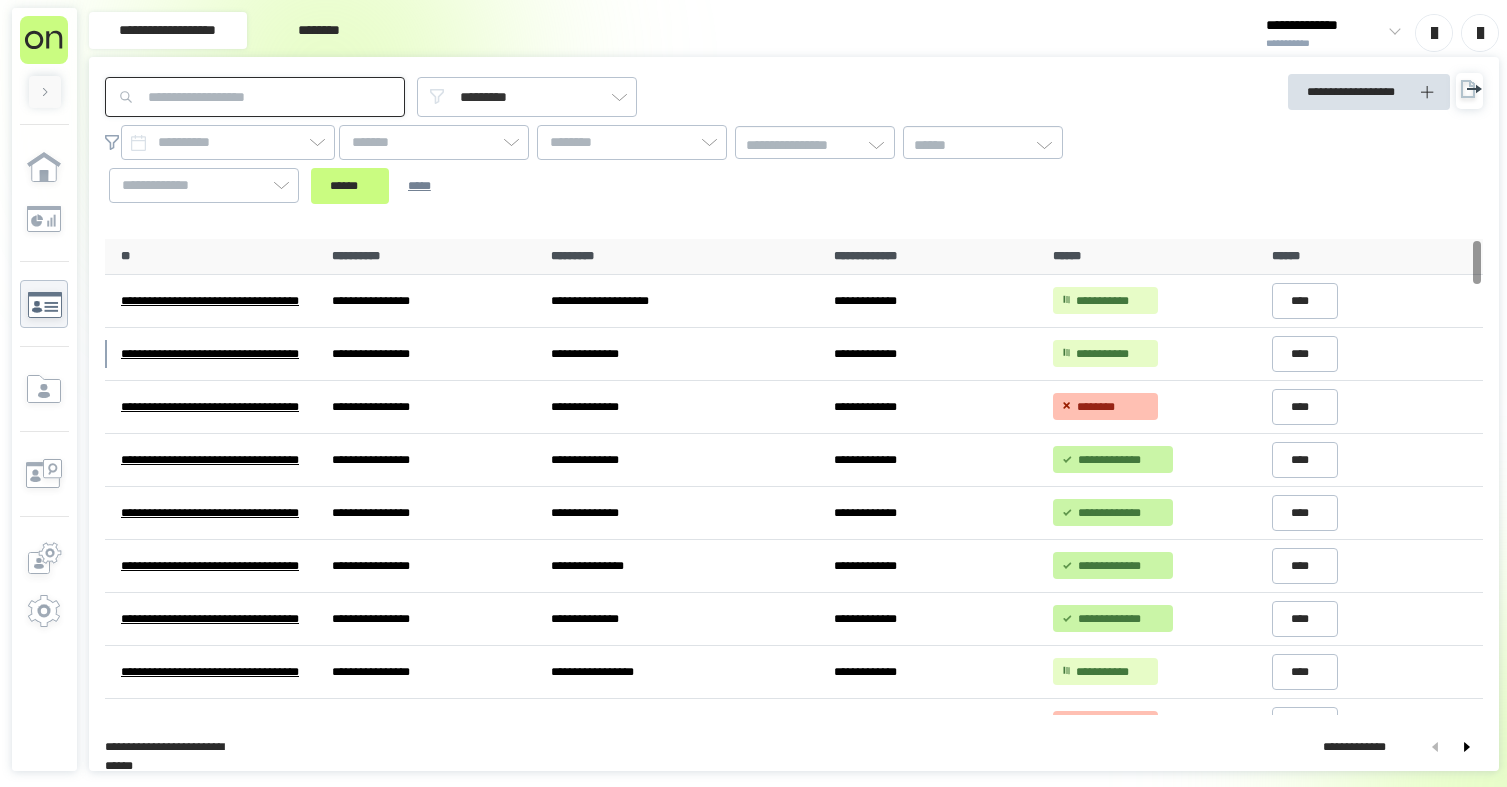 click at bounding box center [255, 97] 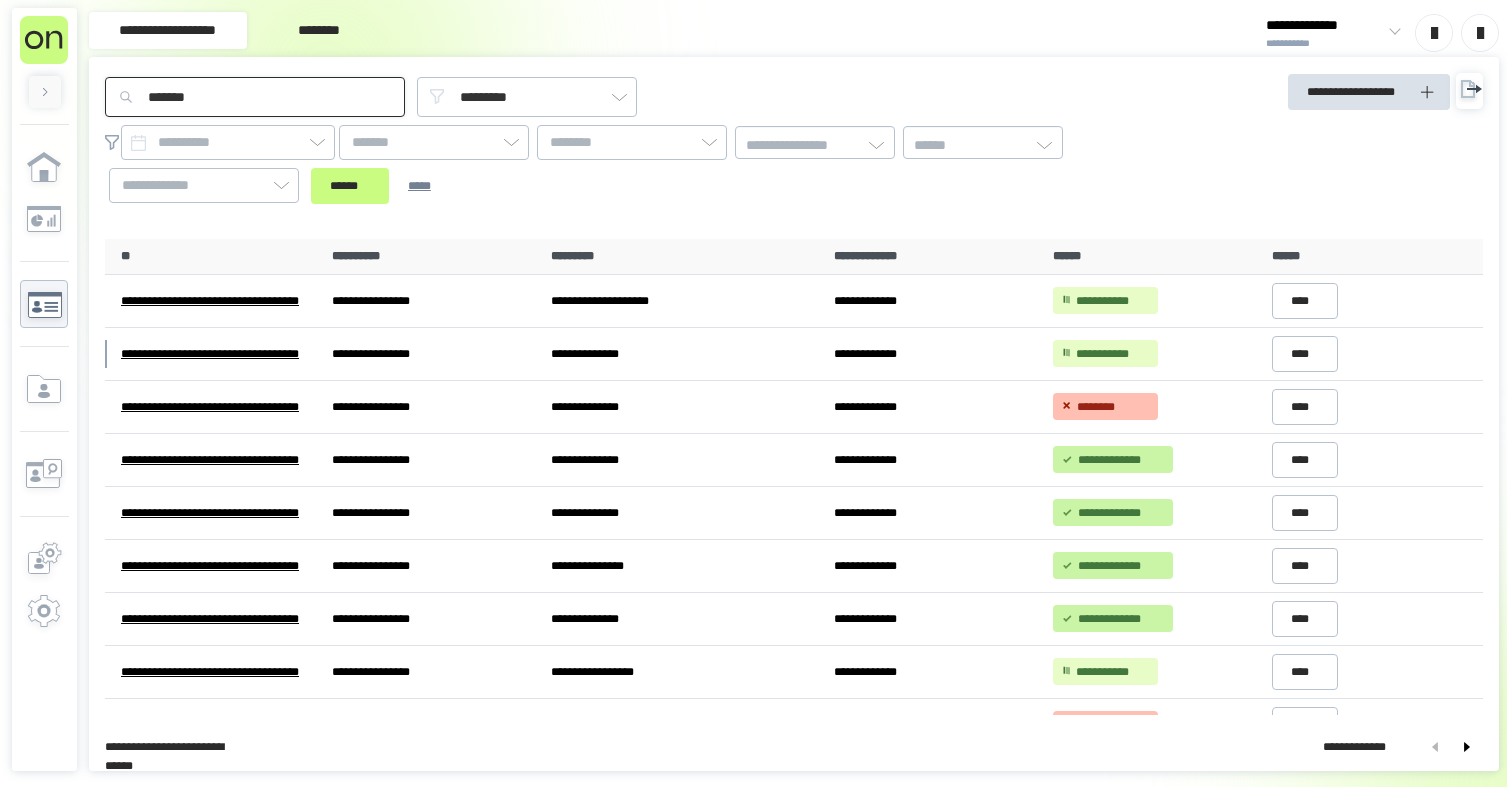 type on "*******" 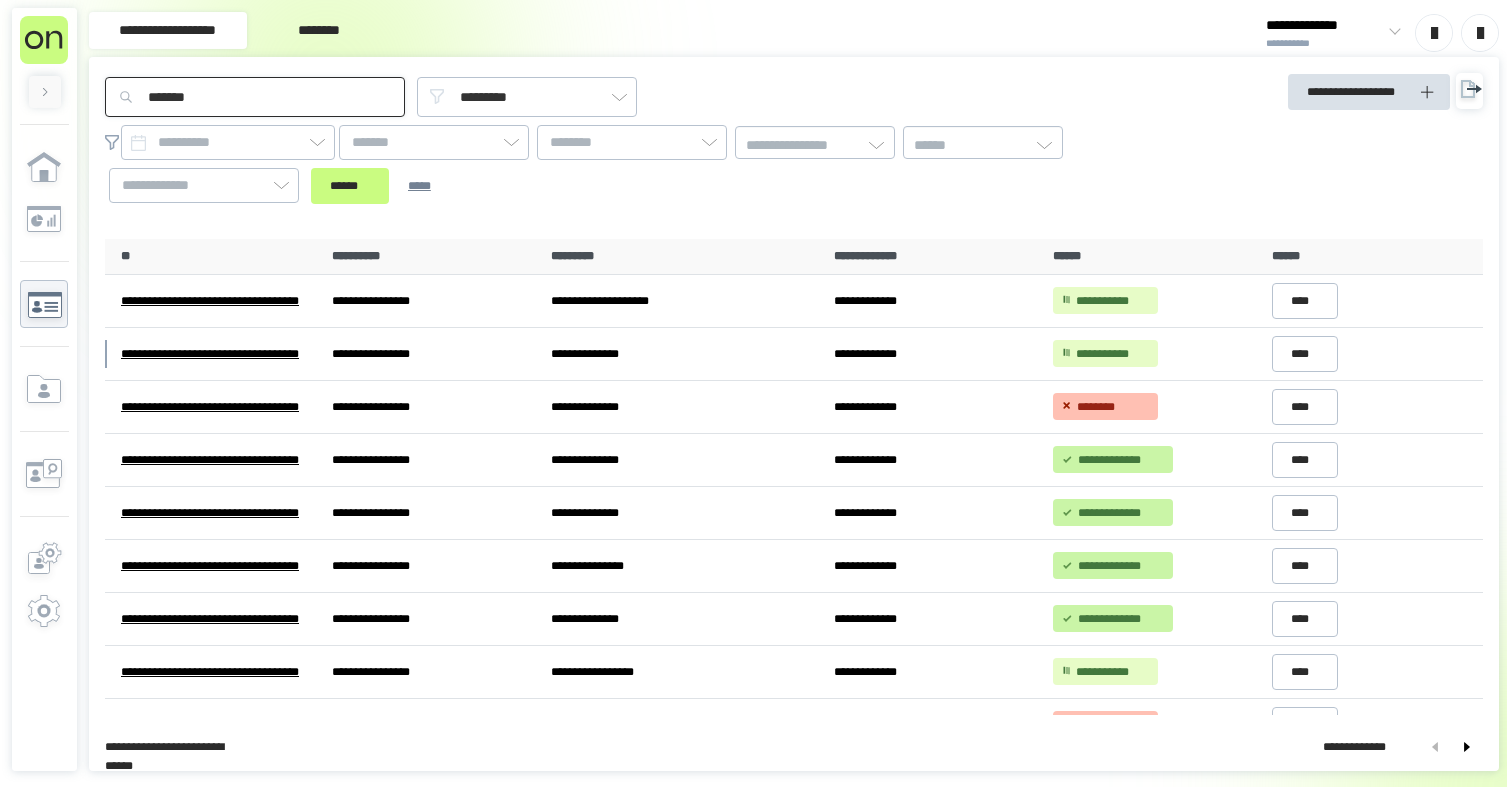 click on "******" at bounding box center (350, 186) 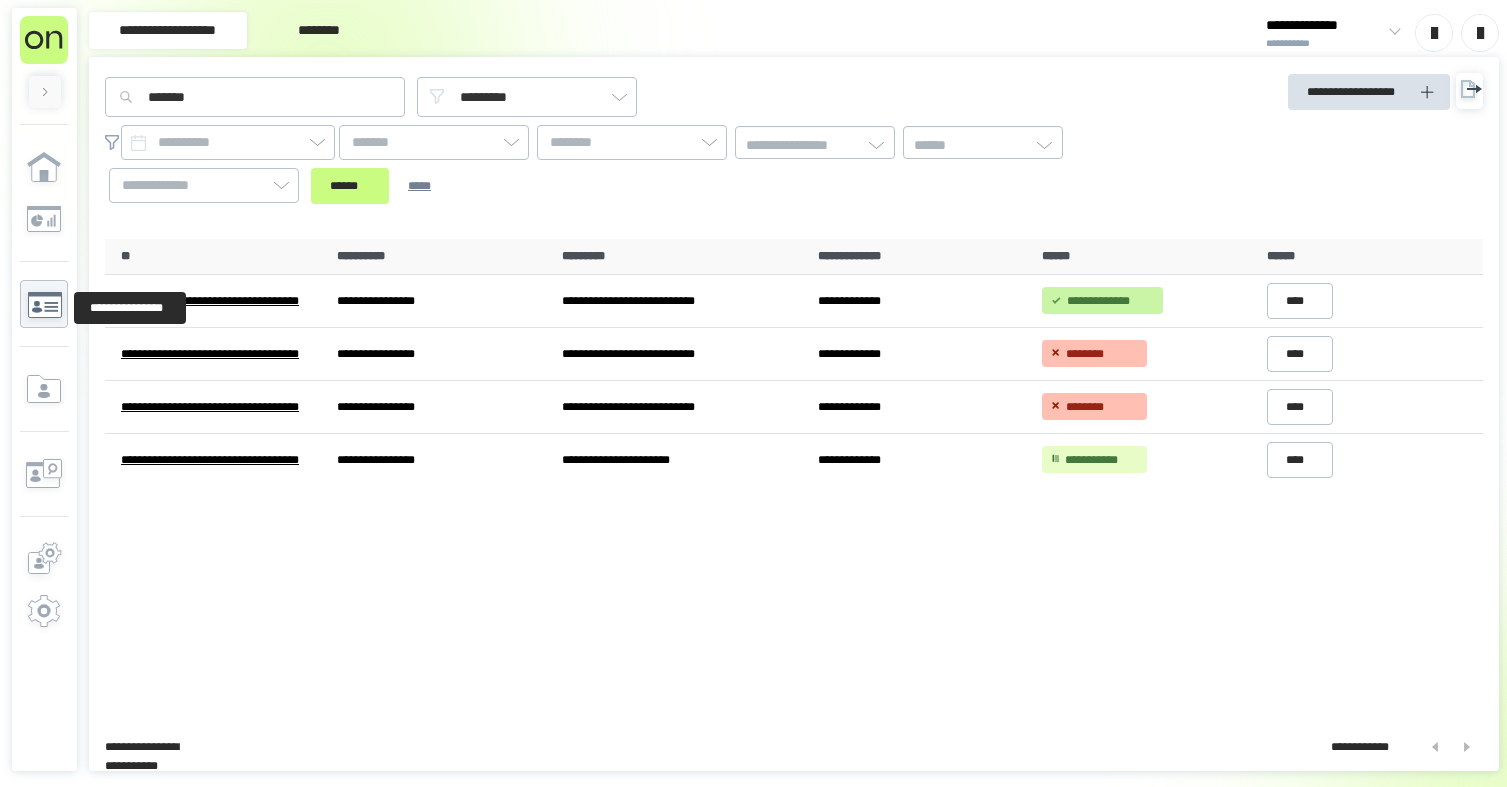 click 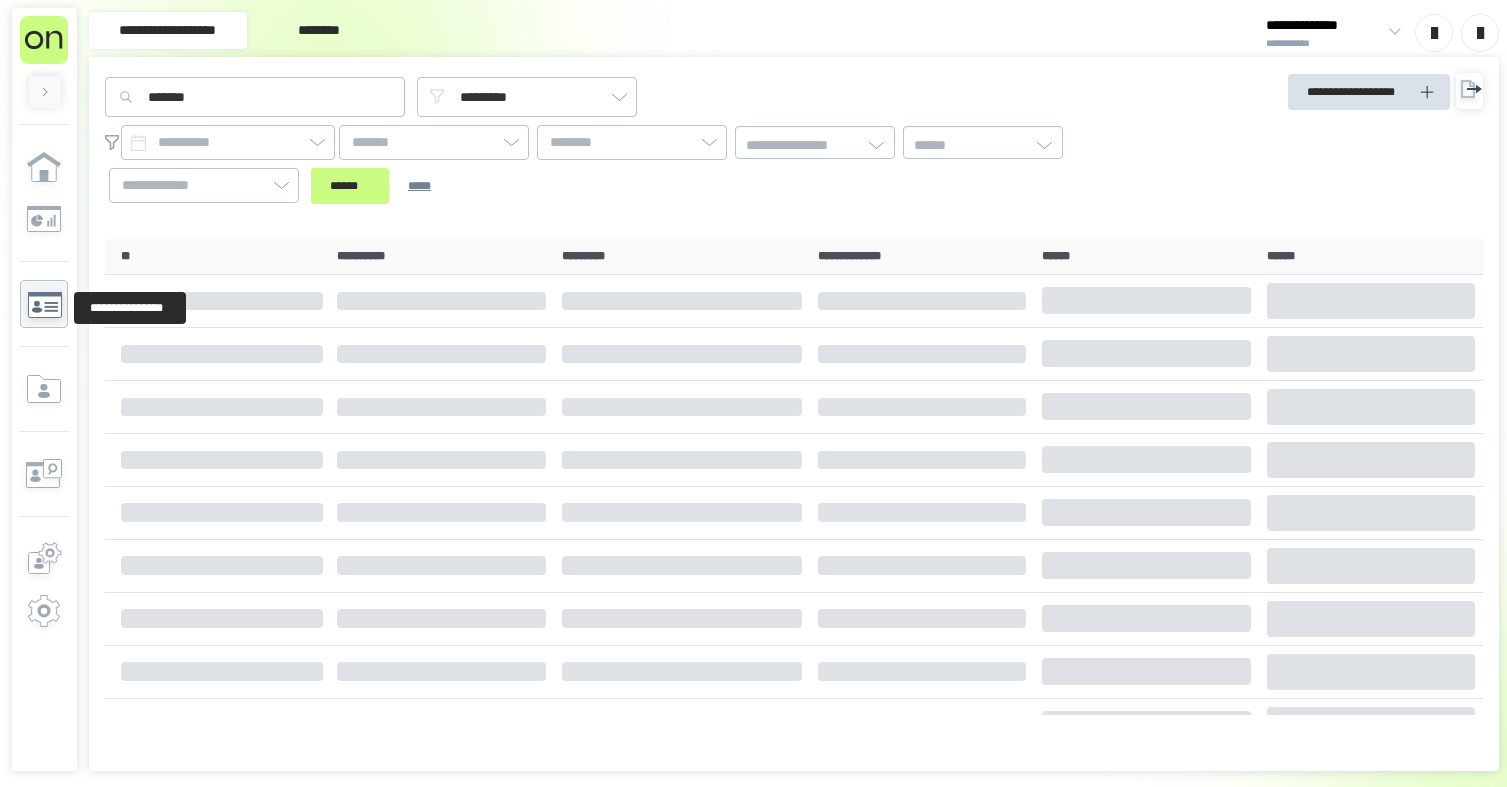 type 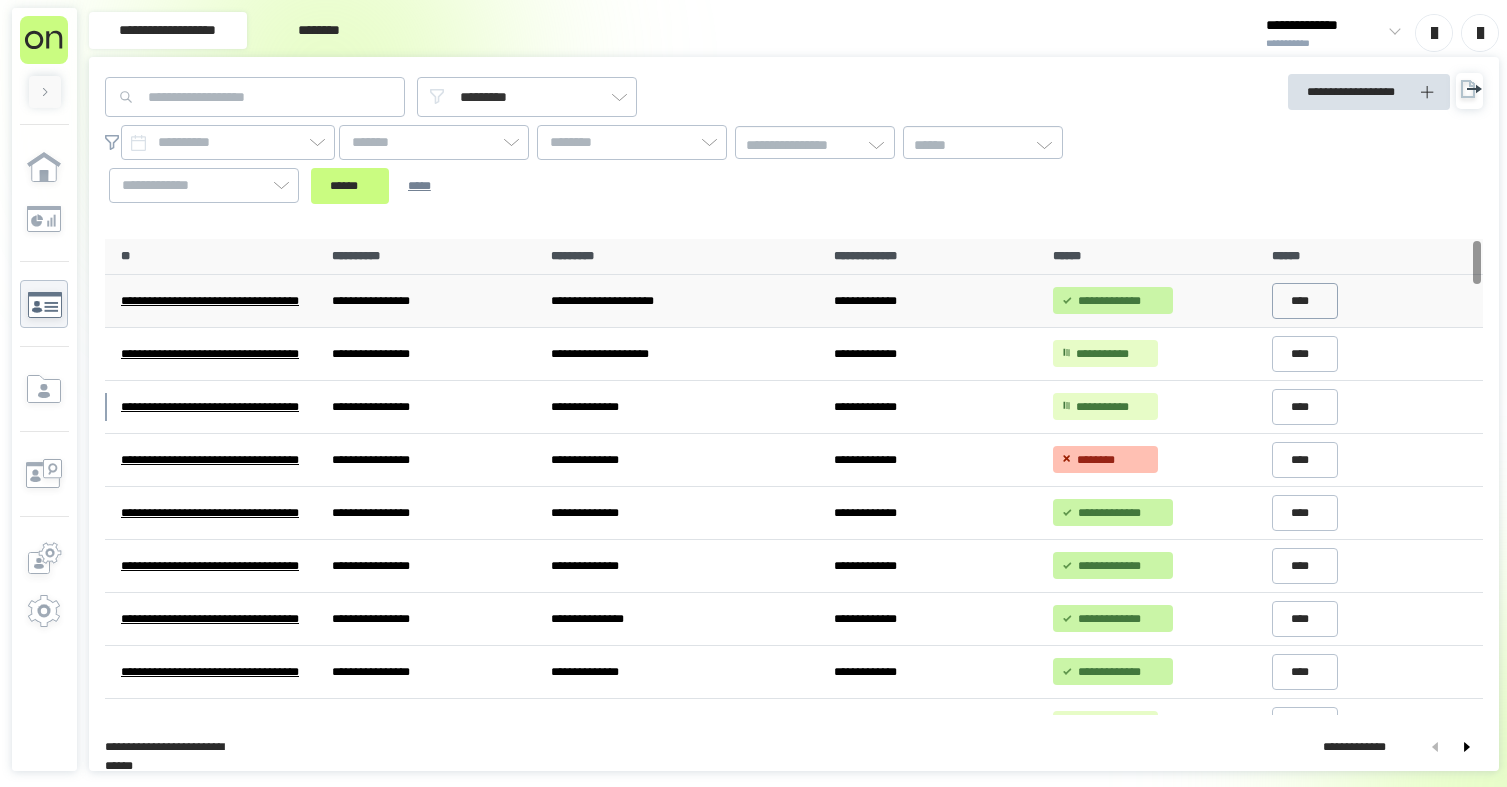 click on "****" at bounding box center [1305, 301] 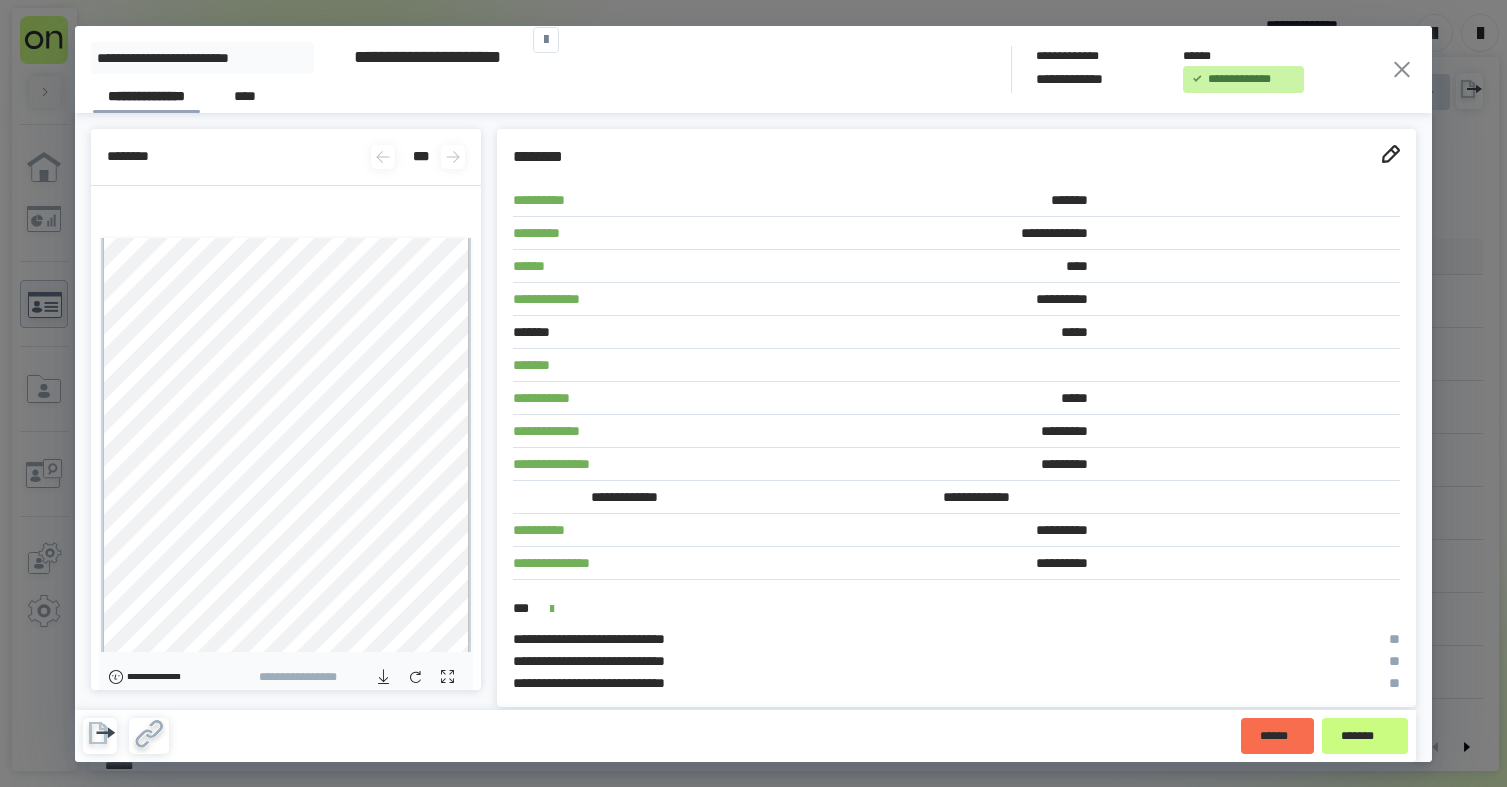 scroll, scrollTop: 0, scrollLeft: 0, axis: both 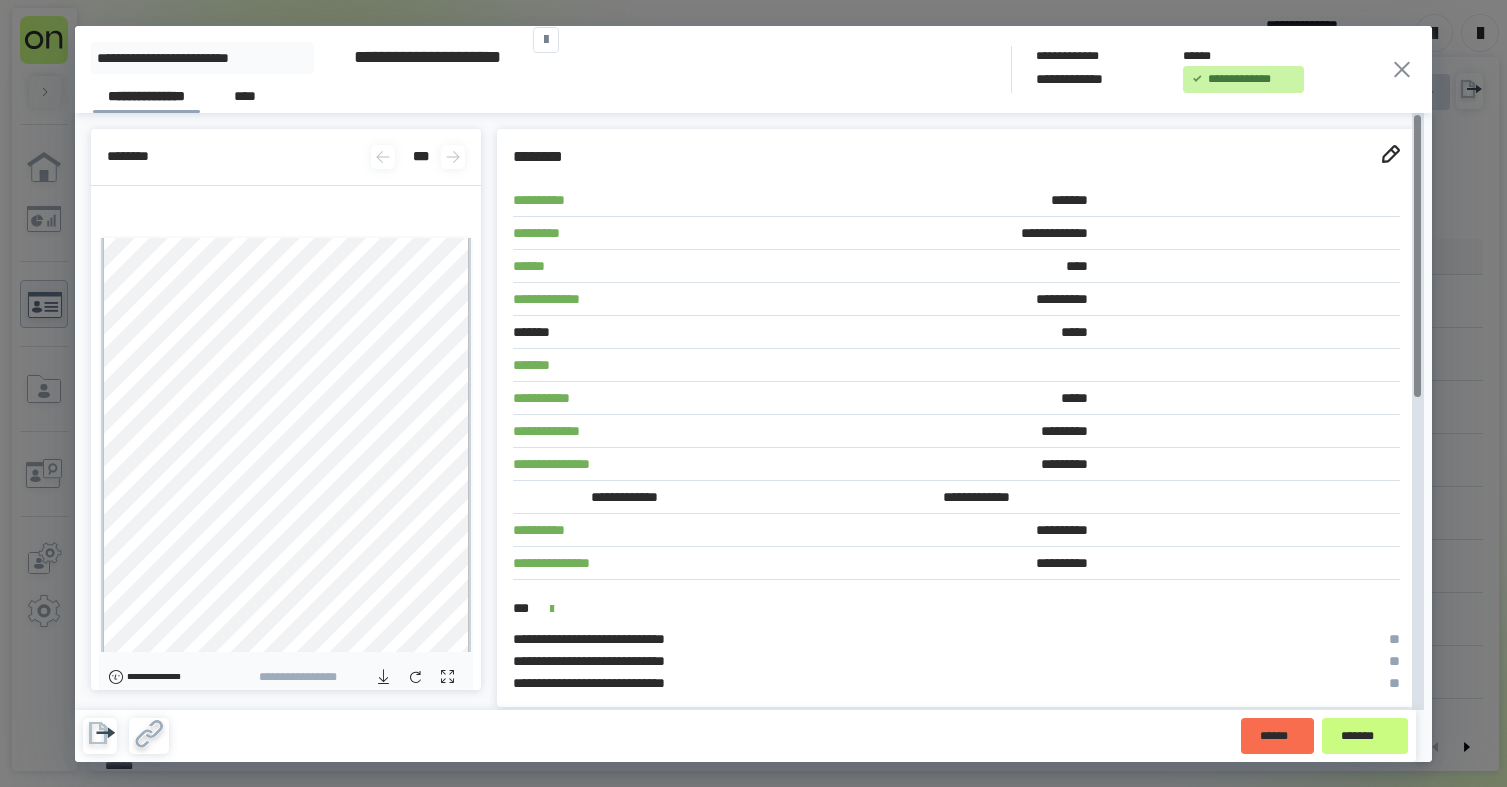 click 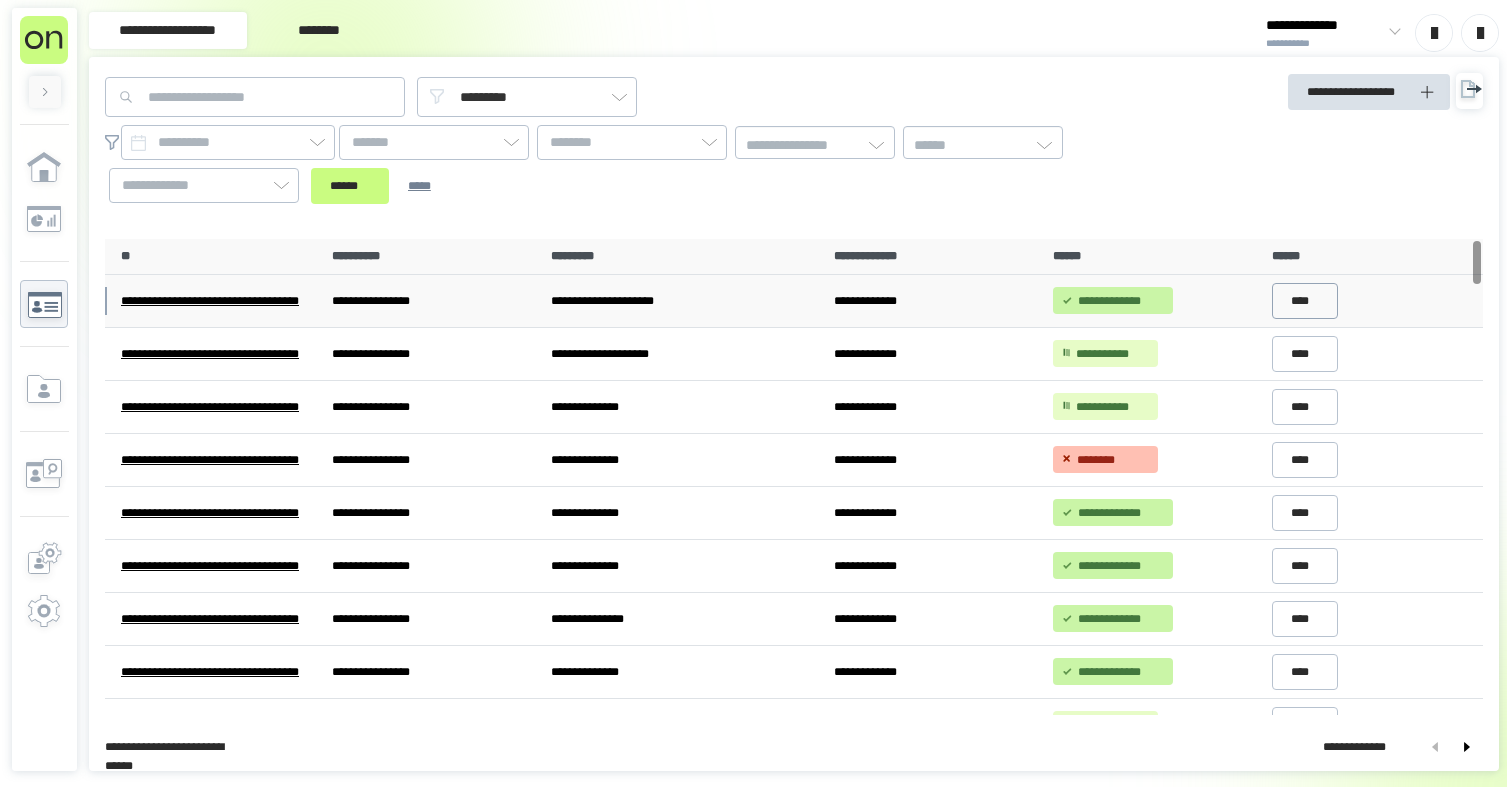click on "****" at bounding box center [1305, 301] 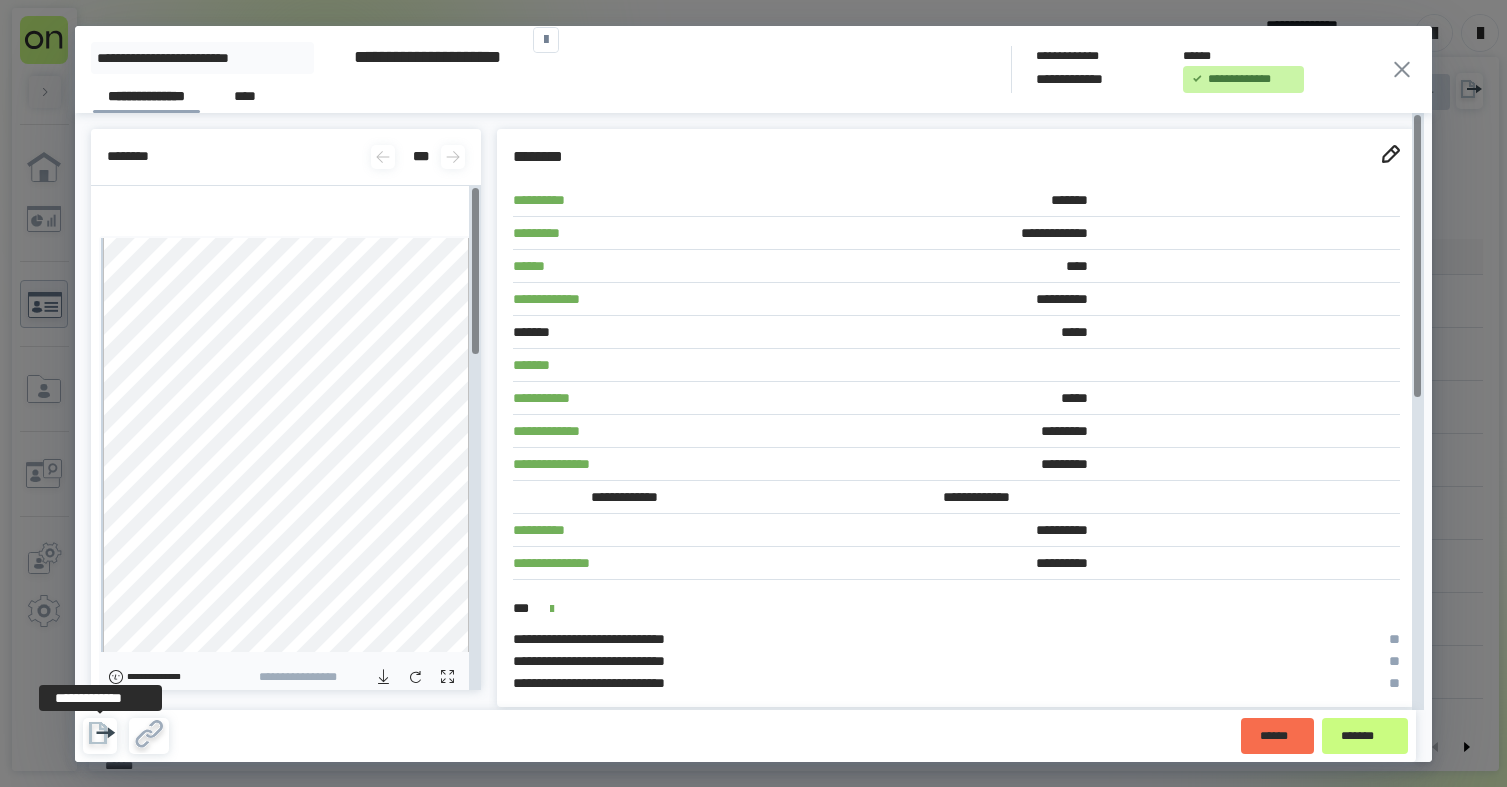 click 